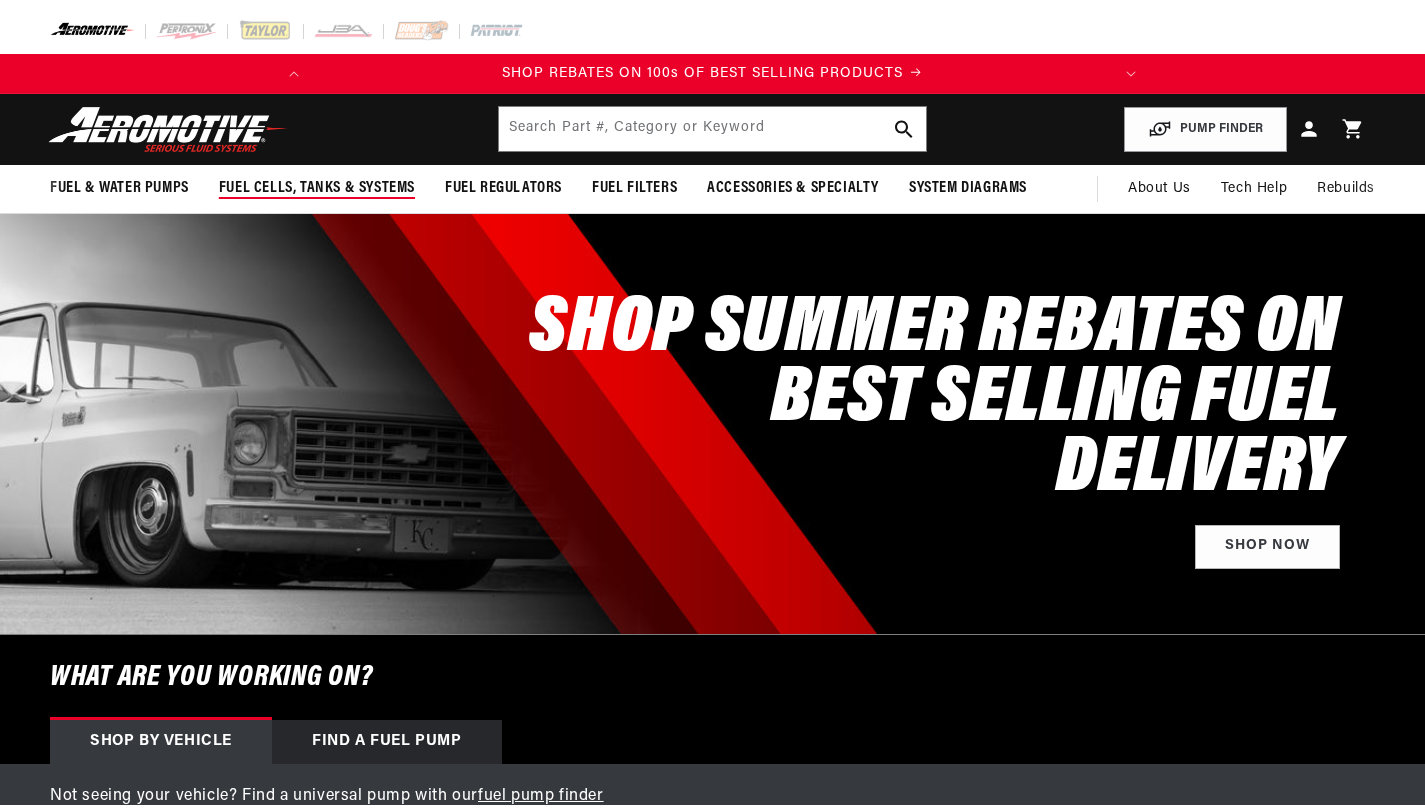 scroll, scrollTop: 0, scrollLeft: 0, axis: both 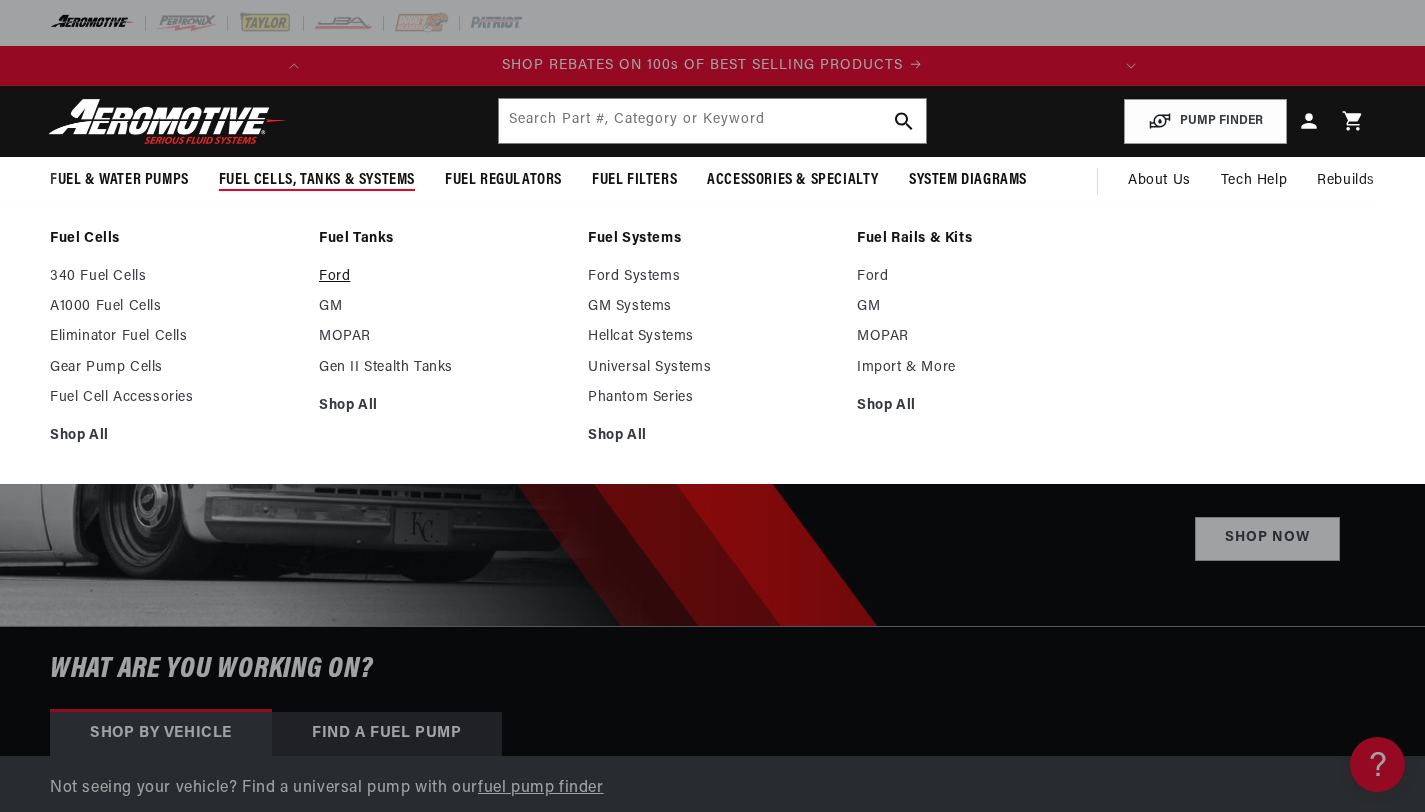 click on "Ford" at bounding box center (443, 277) 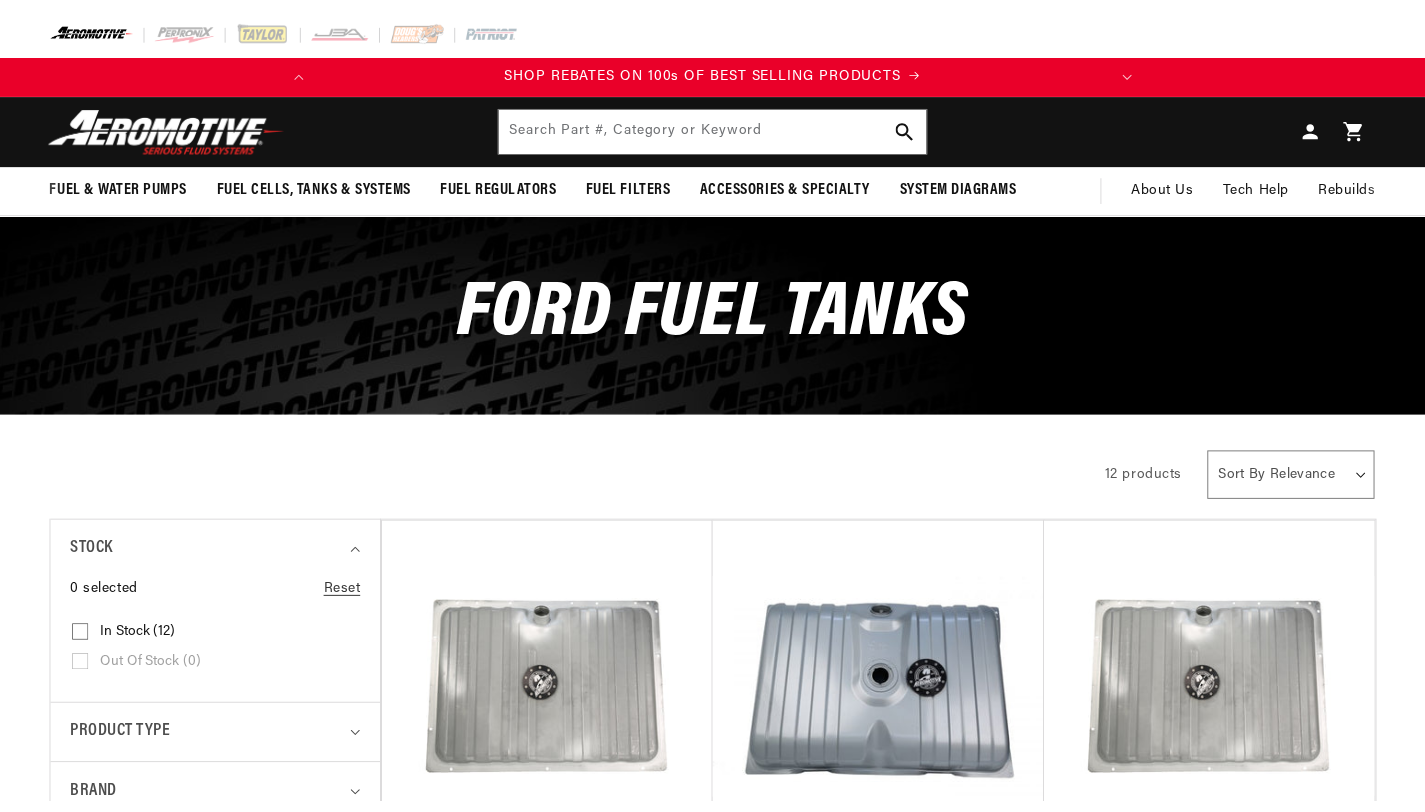 scroll, scrollTop: 0, scrollLeft: 0, axis: both 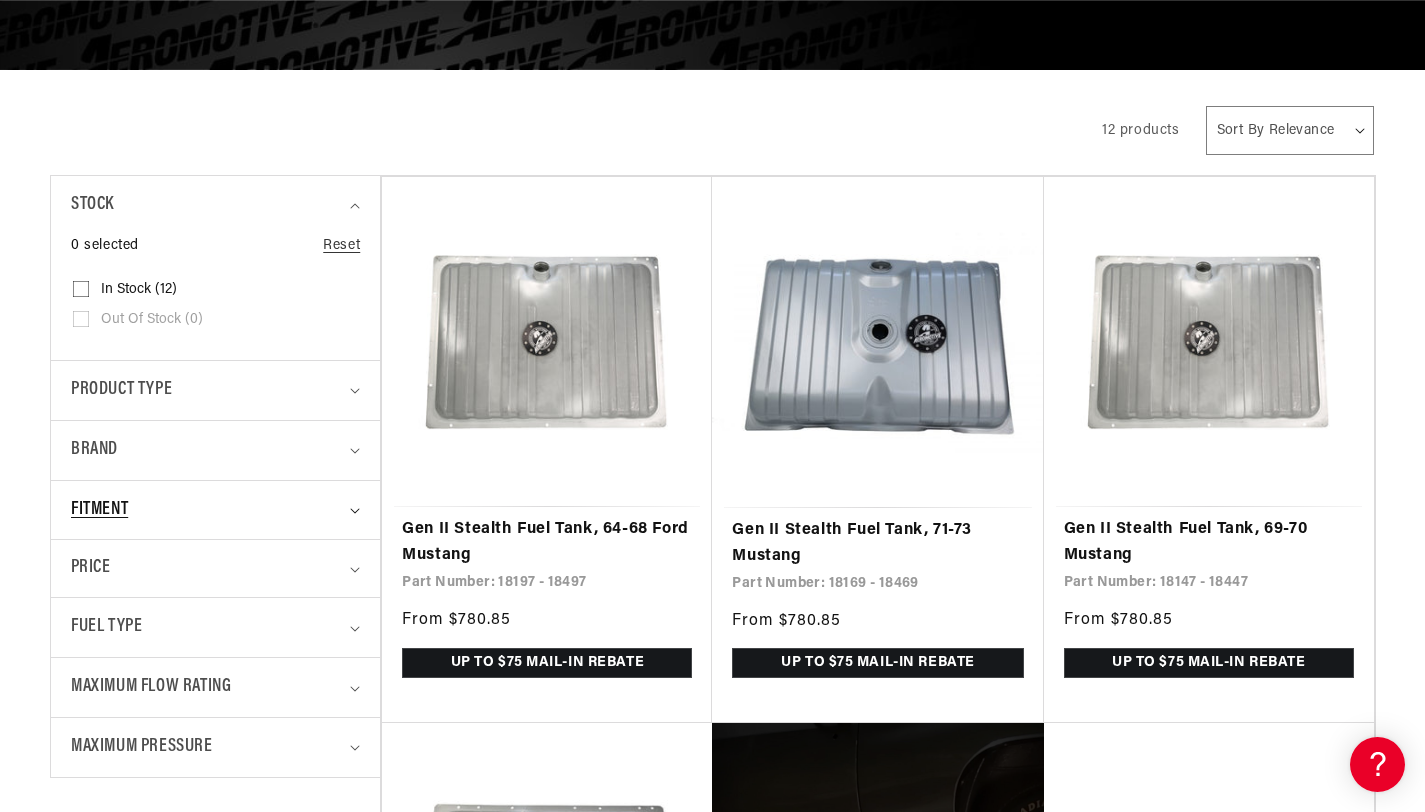 click on "Fitment" at bounding box center (215, 510) 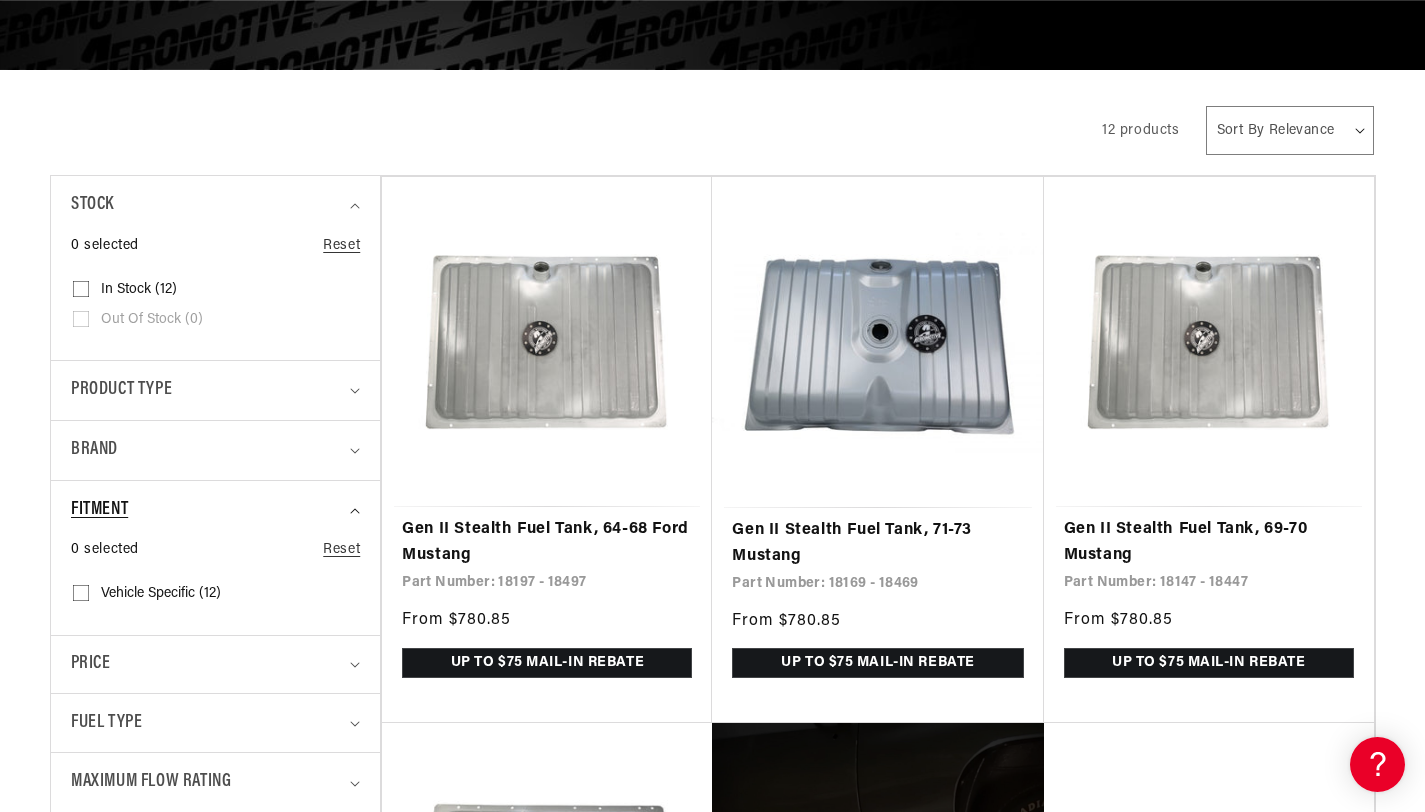 scroll, scrollTop: 0, scrollLeft: 791, axis: horizontal 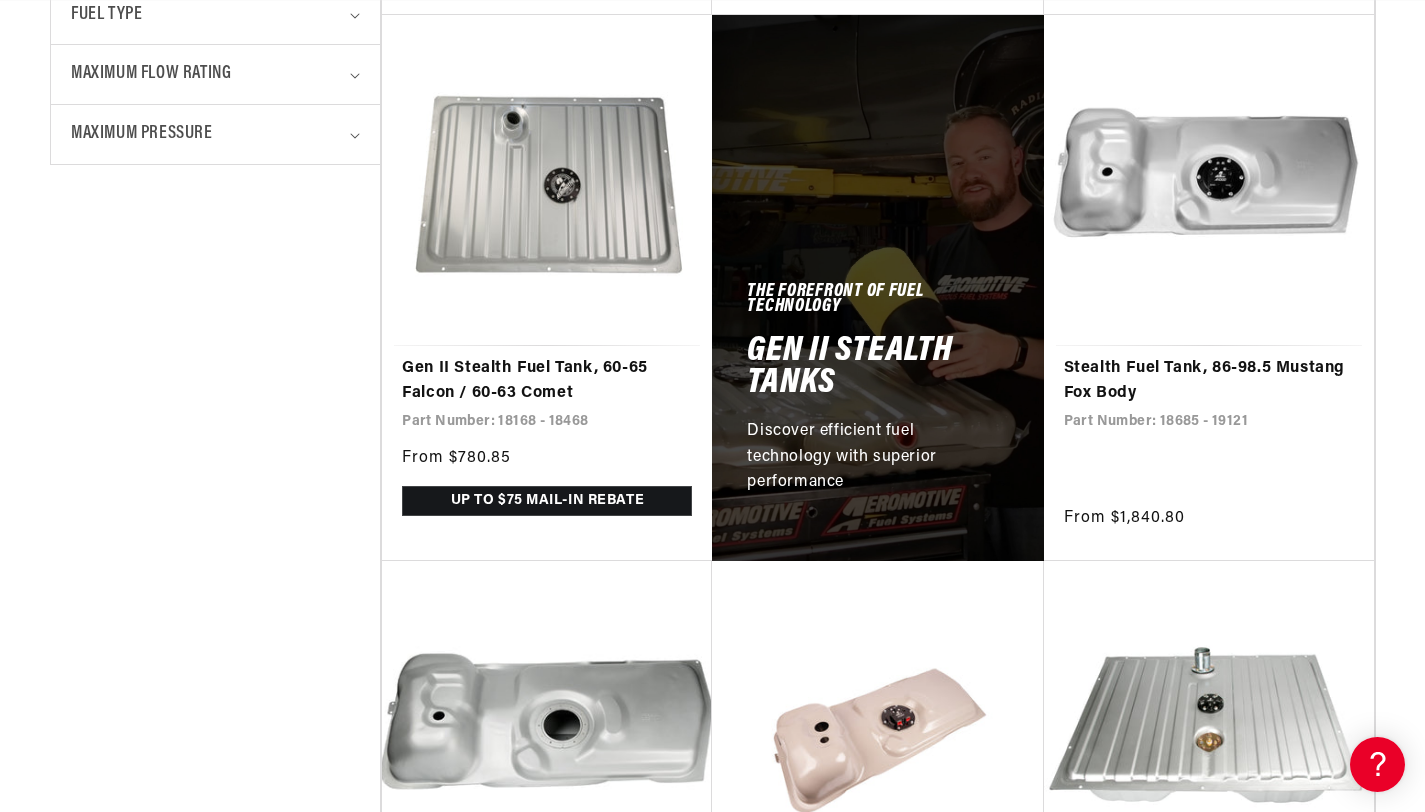click on "Stealth Tank Only, 86-98.5 Mustang Fox Body" at bounding box center [547, 926] 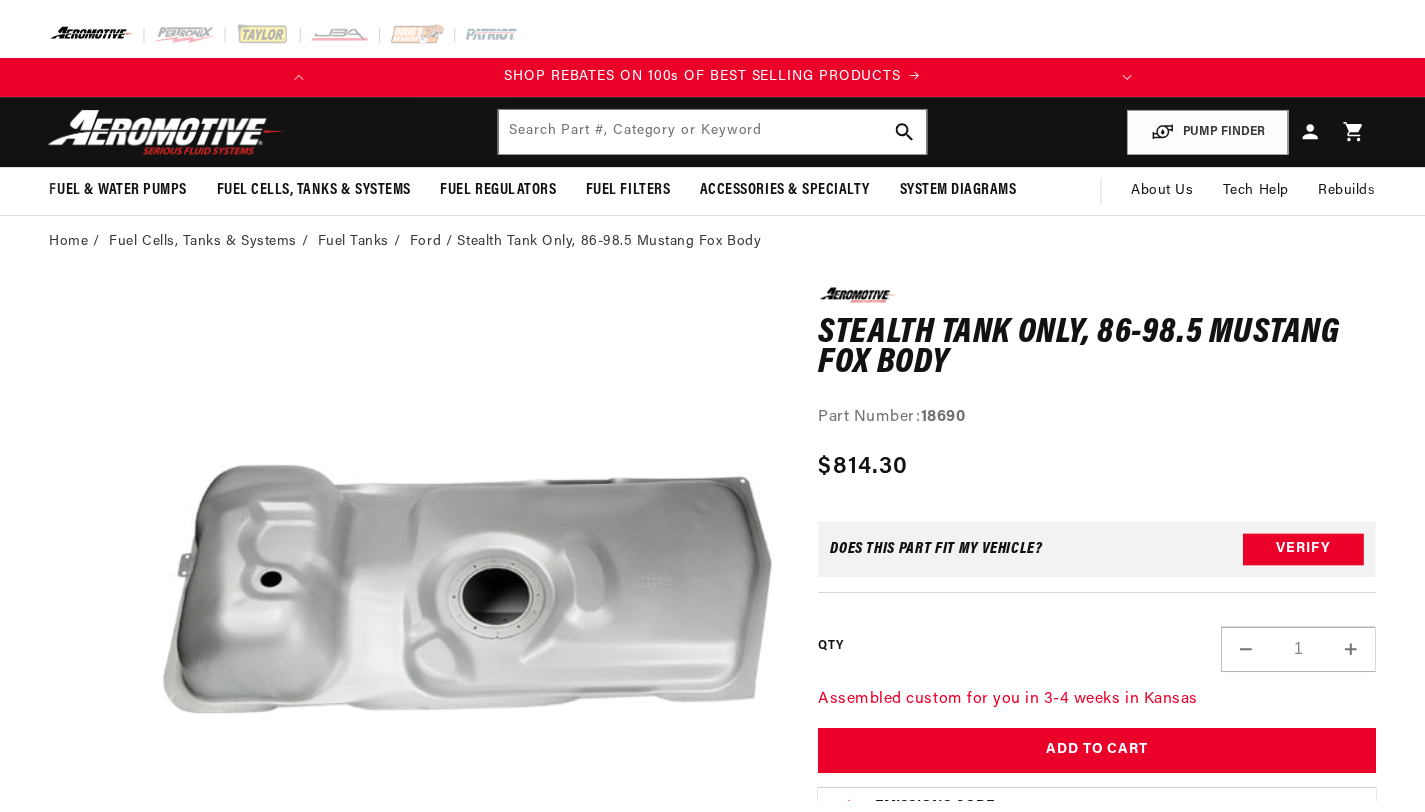 scroll, scrollTop: 0, scrollLeft: 0, axis: both 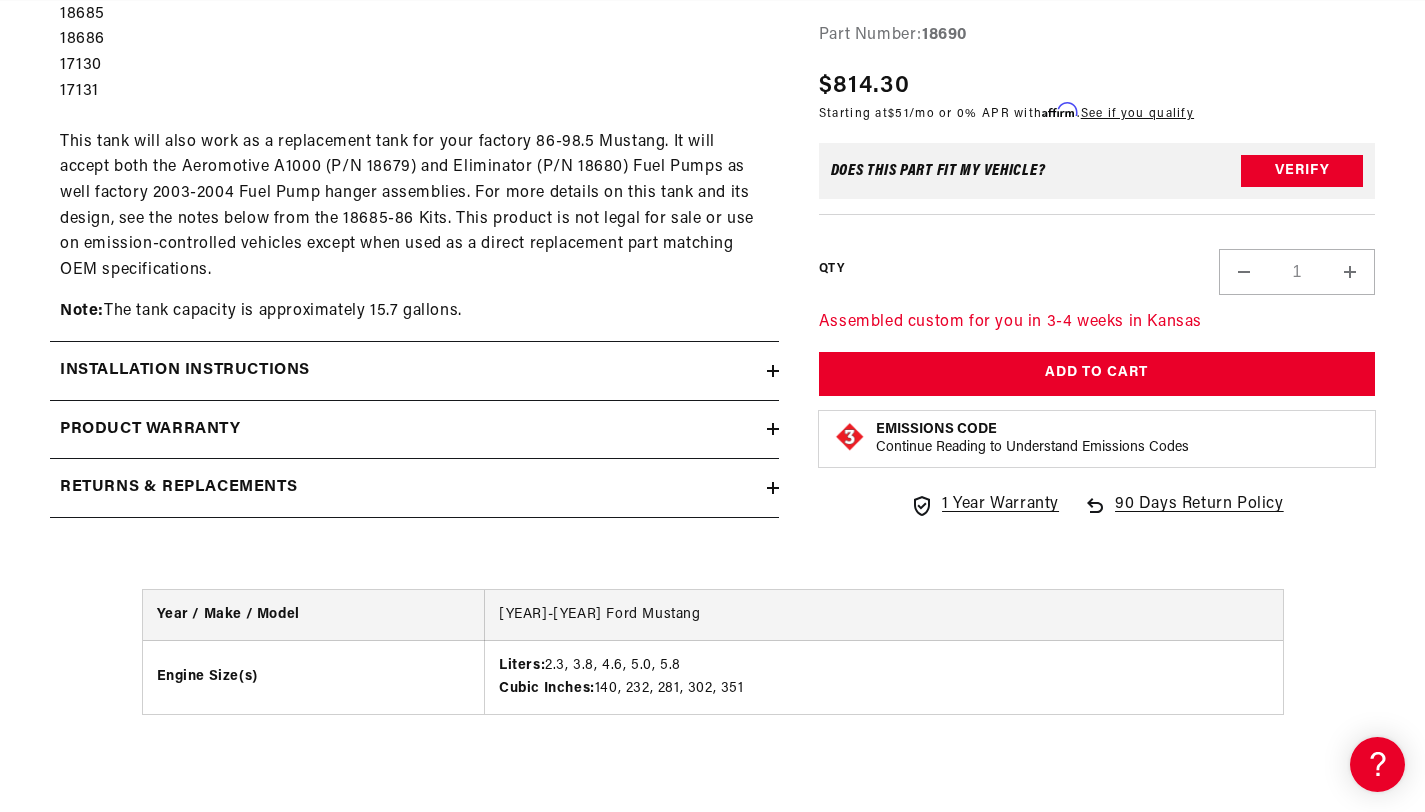 click on "Installation Instructions" at bounding box center (414, 371) 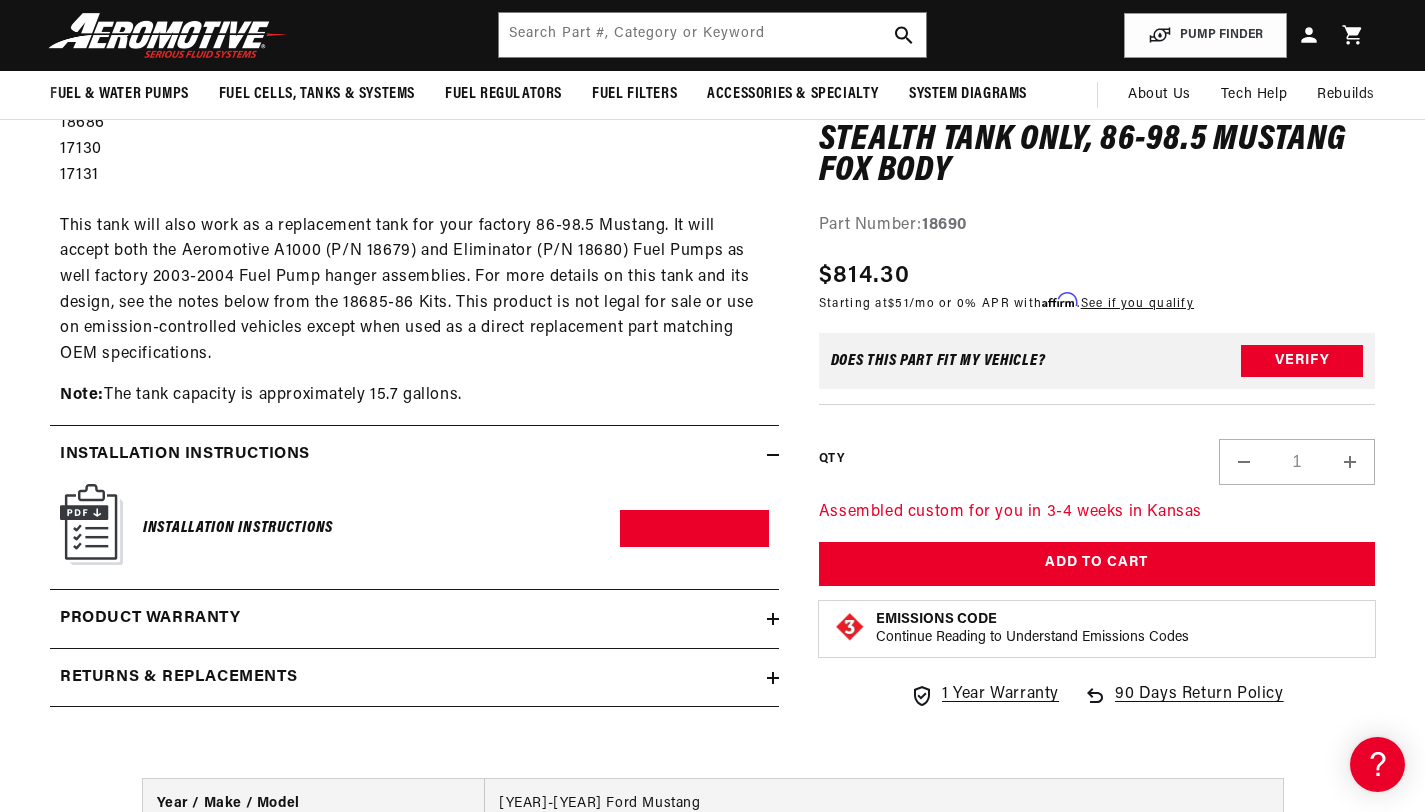 scroll, scrollTop: 1012, scrollLeft: 0, axis: vertical 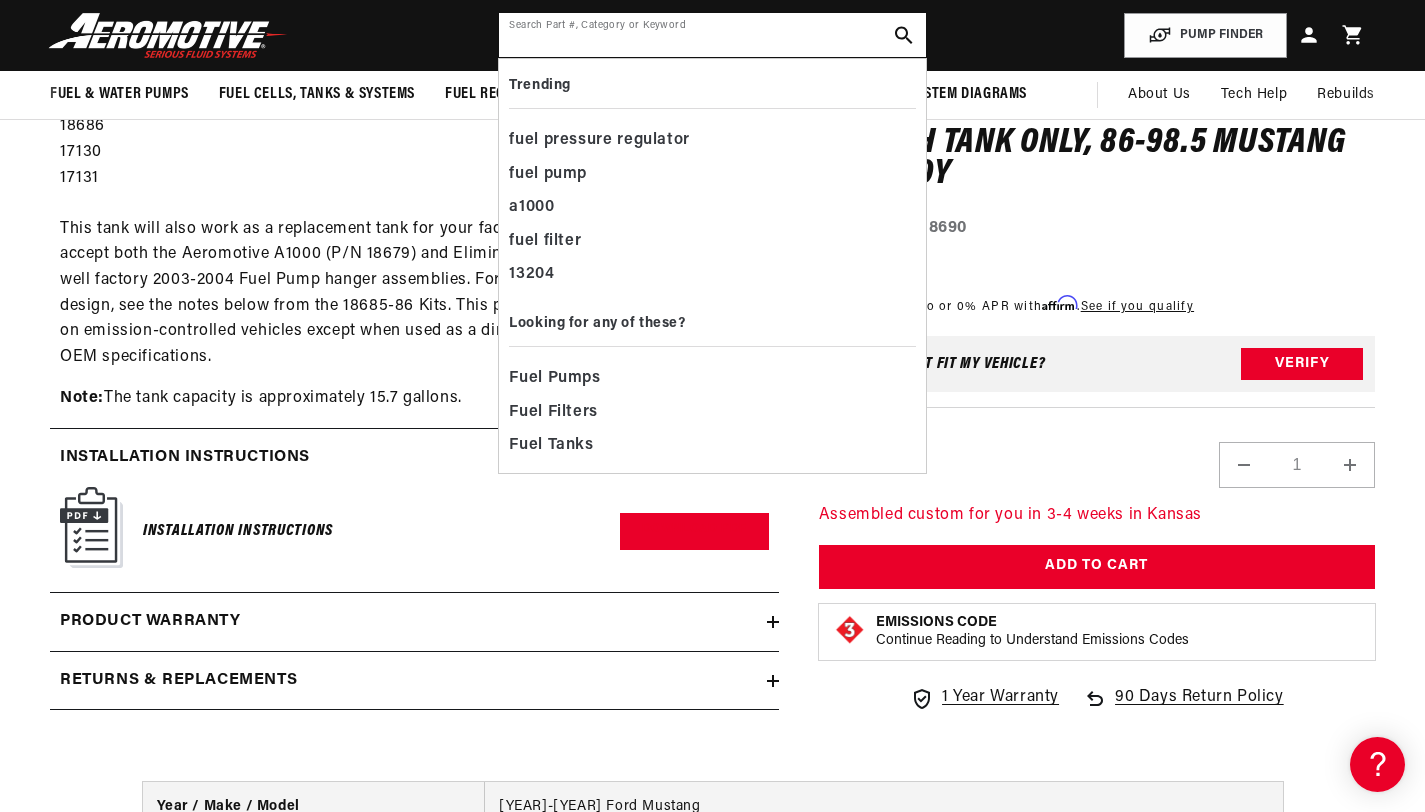 click 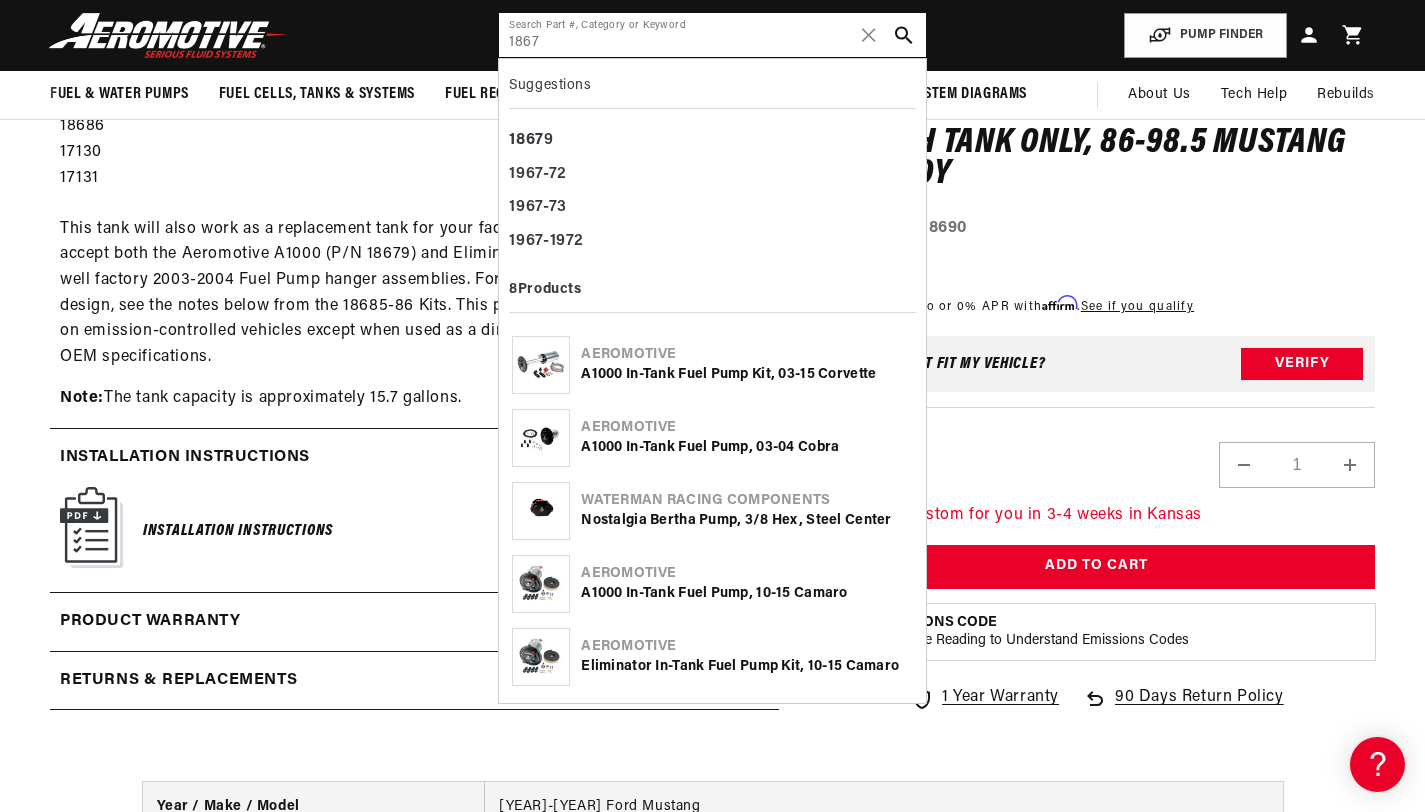 scroll, scrollTop: 0, scrollLeft: 791, axis: horizontal 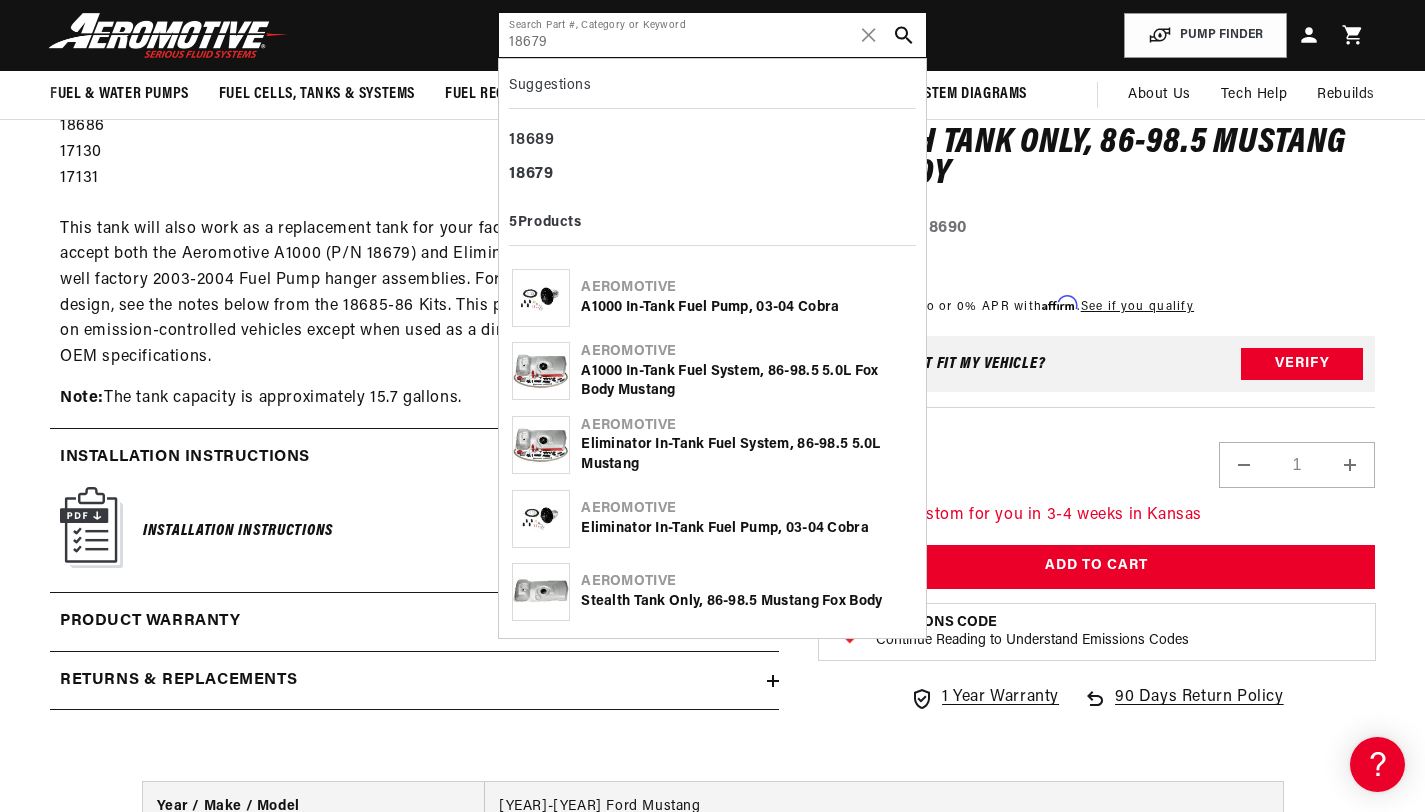type on "18679" 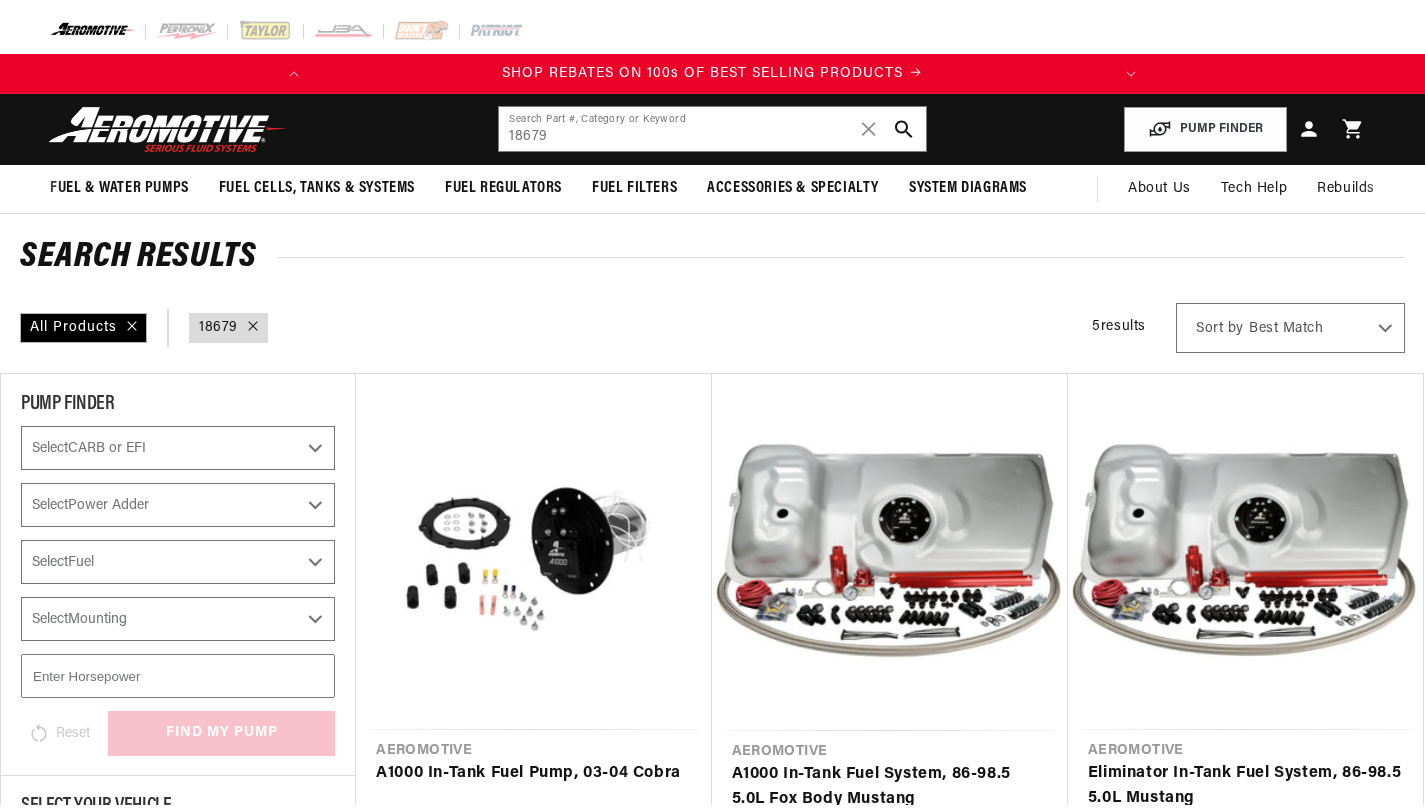 scroll, scrollTop: 0, scrollLeft: 0, axis: both 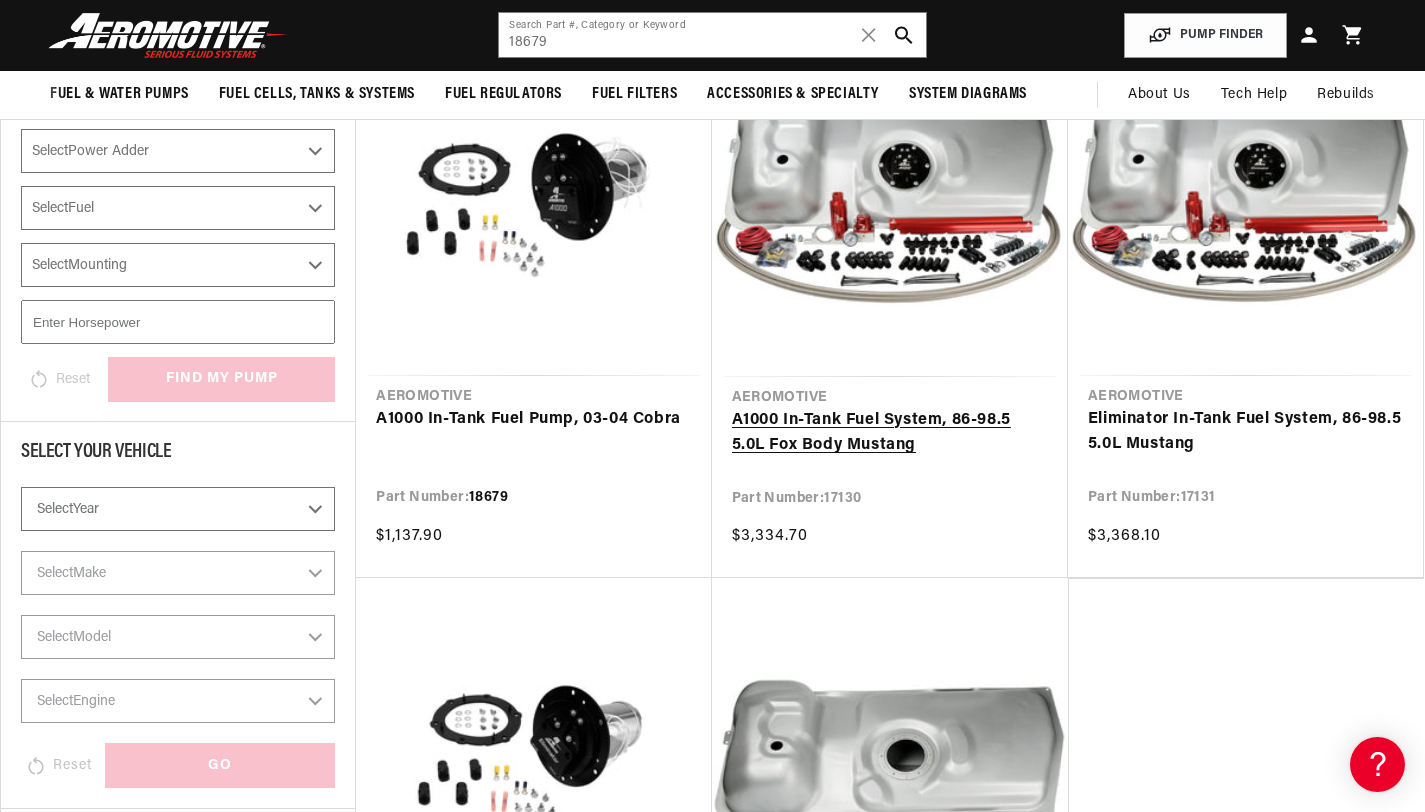 click on "A1000 In-Tank Fuel System, 86-98.5 5.0L Fox Body Mustang" at bounding box center [890, 433] 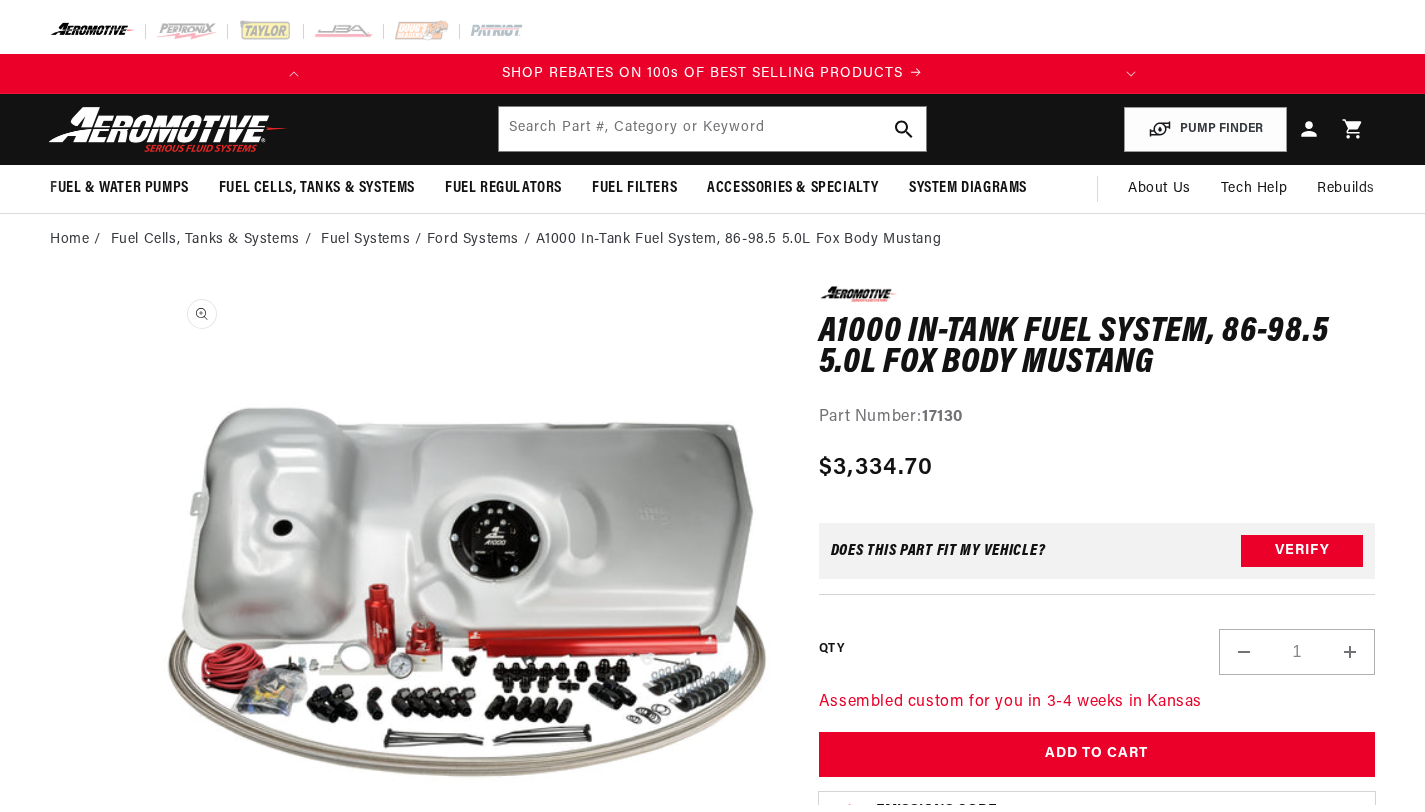 scroll, scrollTop: 0, scrollLeft: 0, axis: both 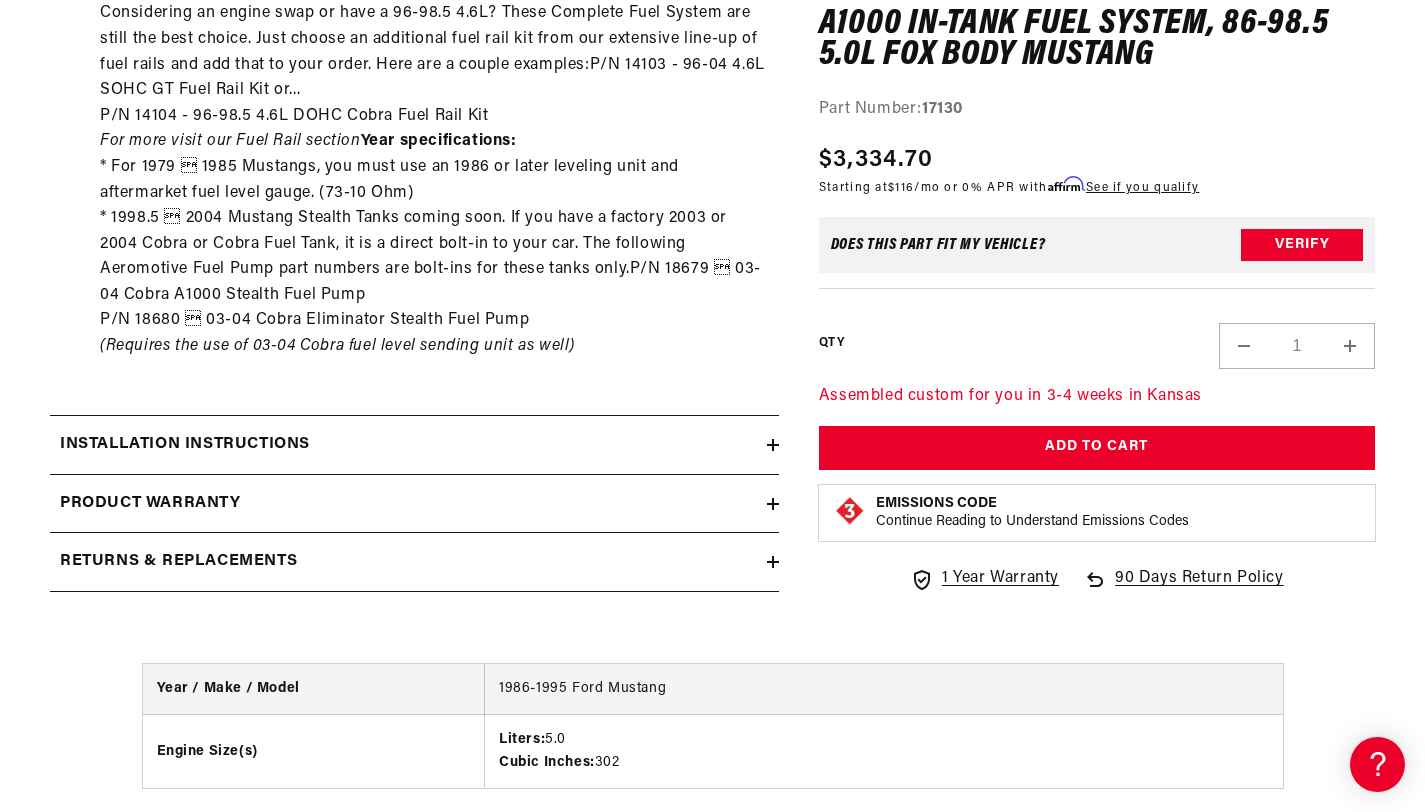 click on "Installation Instructions" at bounding box center (408, 445) 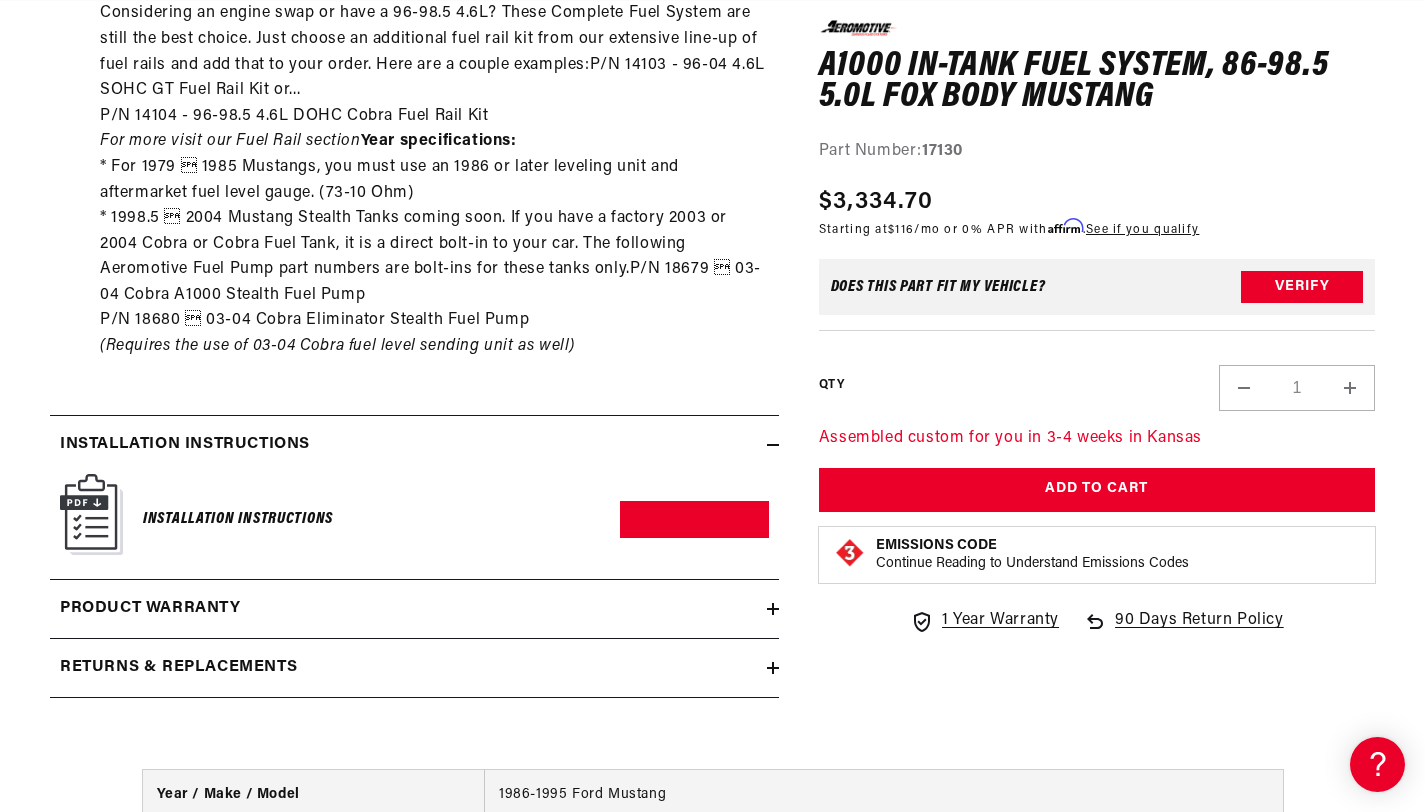 scroll, scrollTop: 0, scrollLeft: 791, axis: horizontal 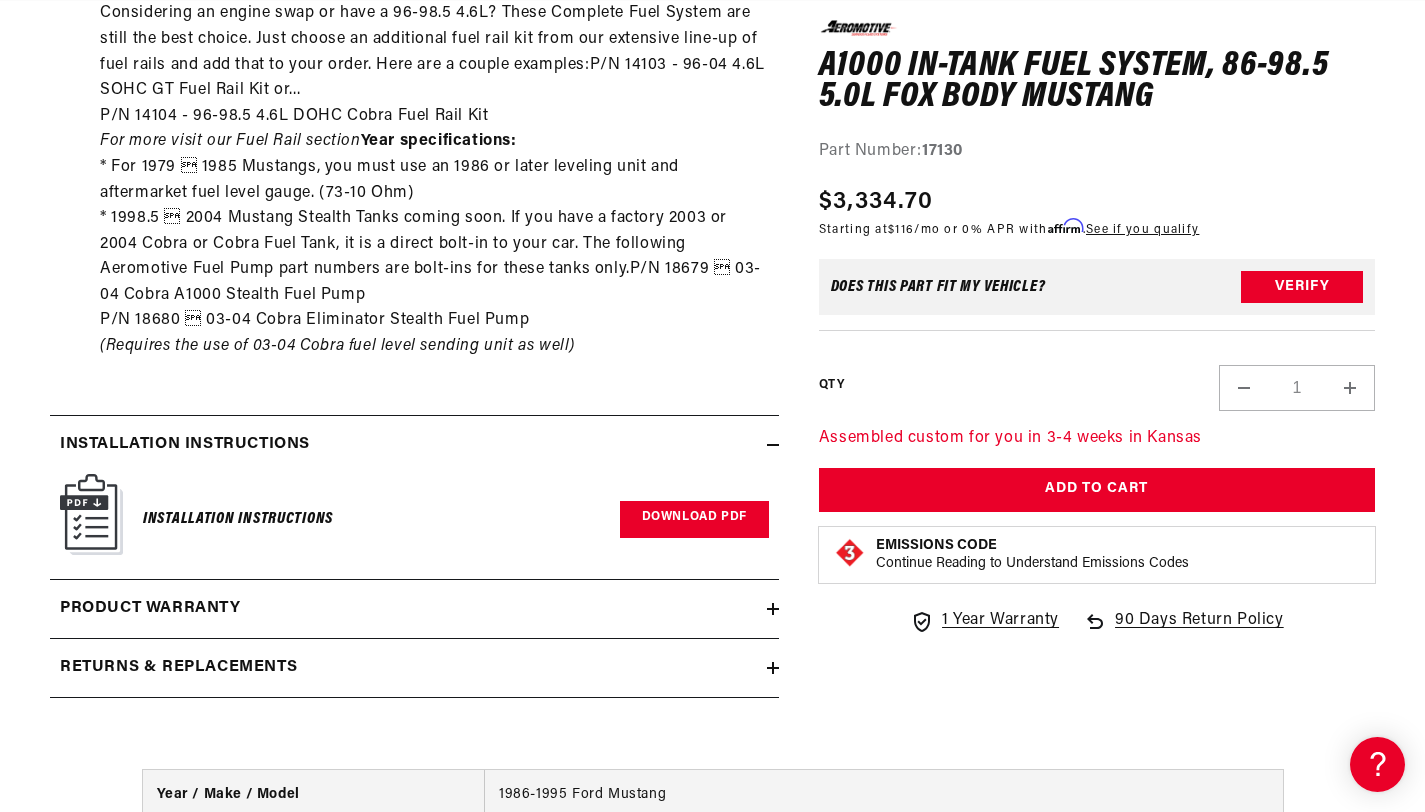 click on "Download PDF" at bounding box center (694, 519) 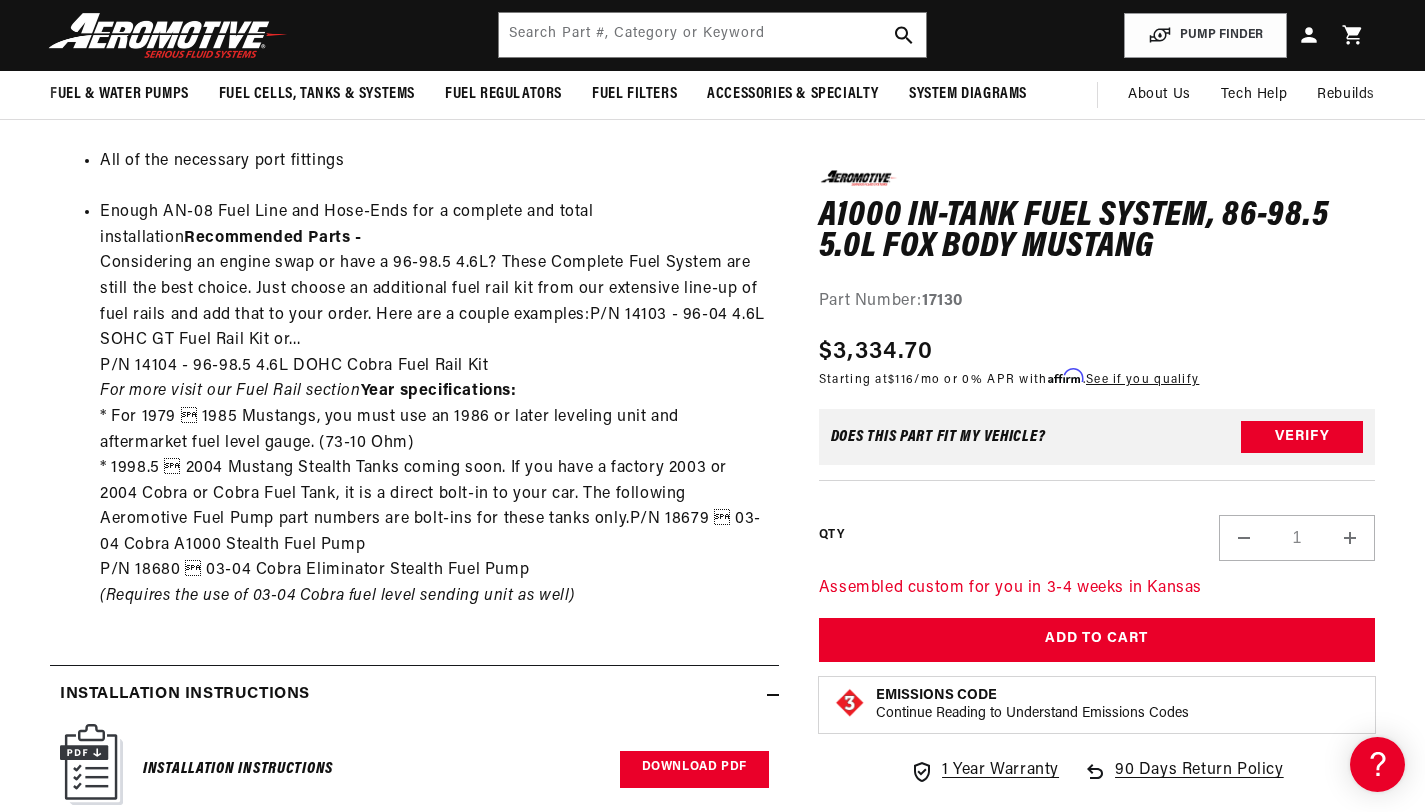 scroll, scrollTop: 1864, scrollLeft: 0, axis: vertical 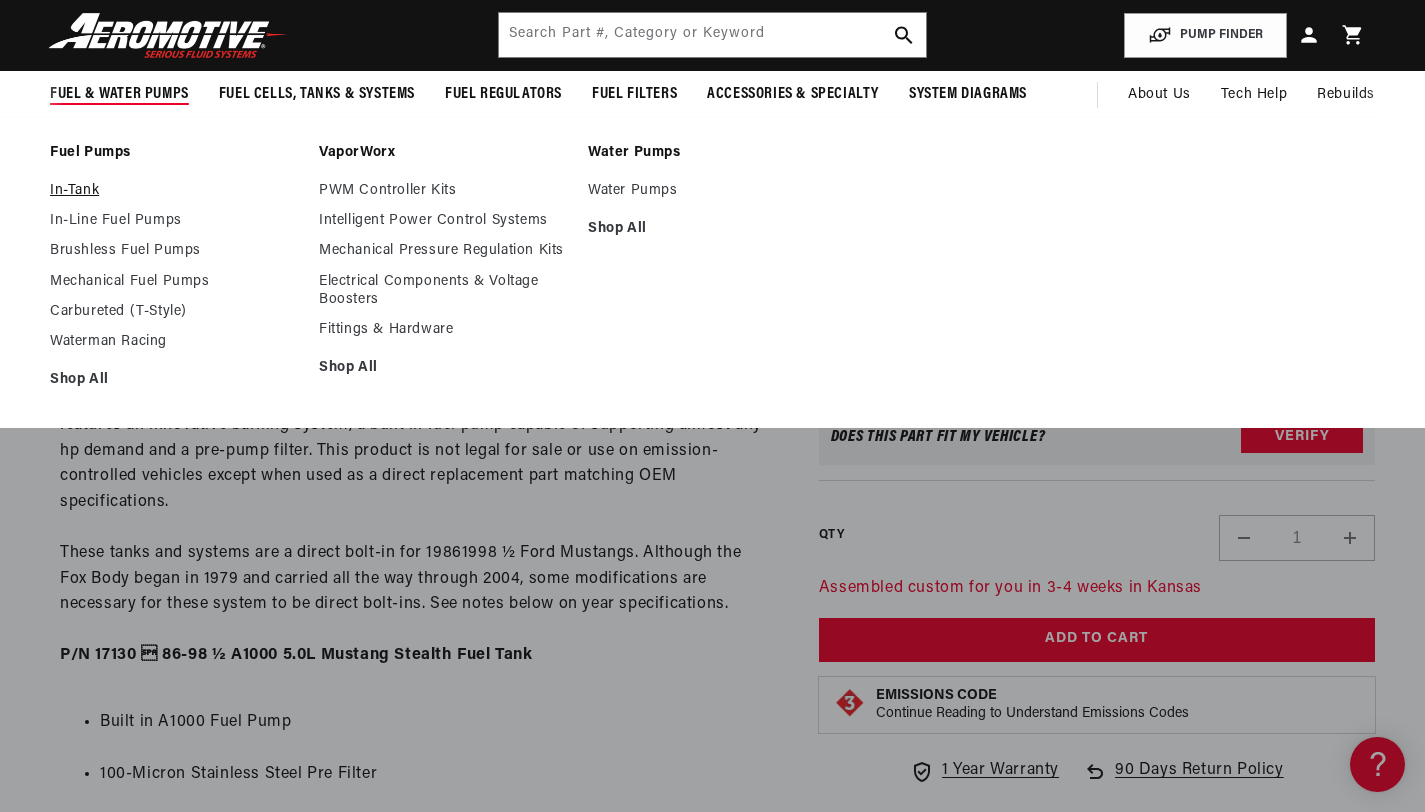click on "In-Tank" at bounding box center (174, 191) 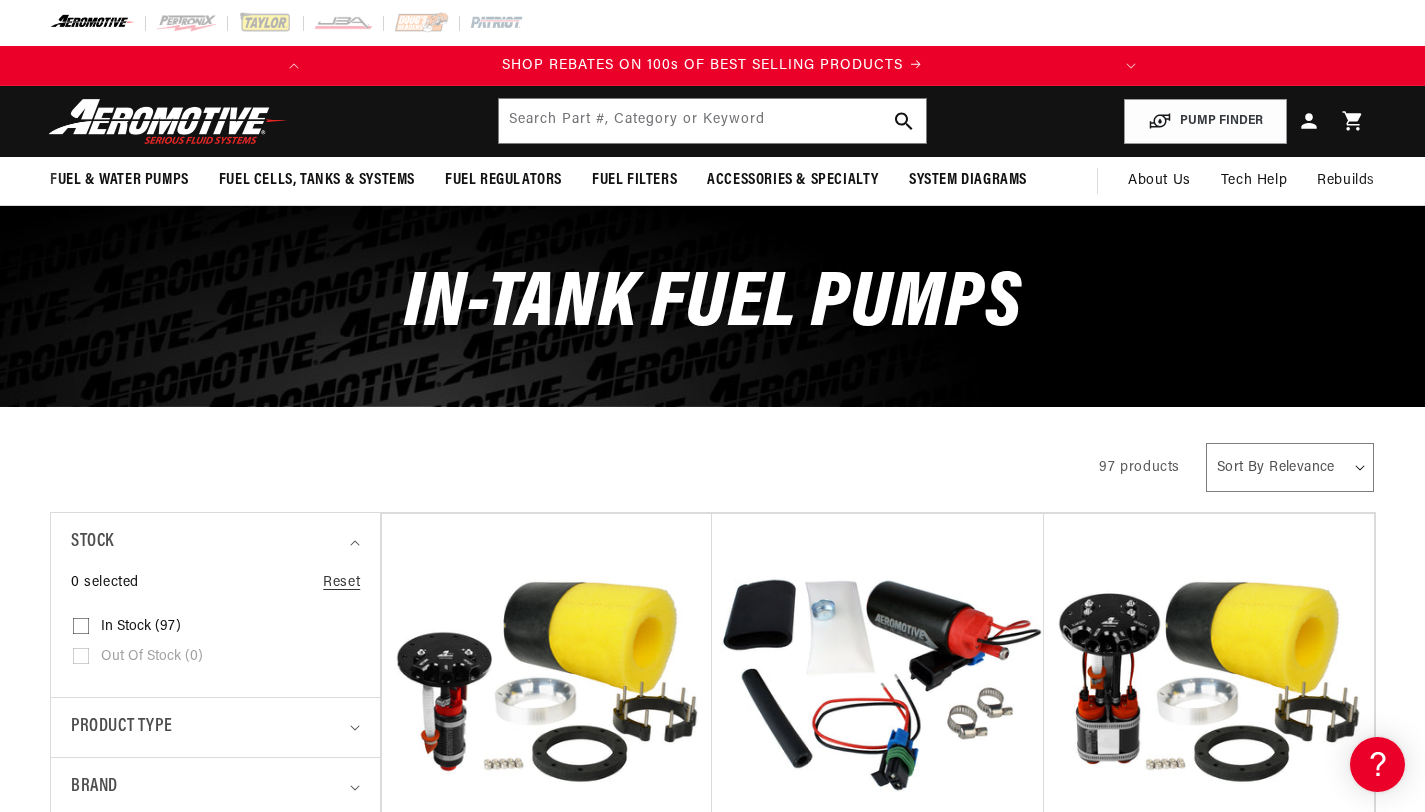 scroll, scrollTop: 273, scrollLeft: 0, axis: vertical 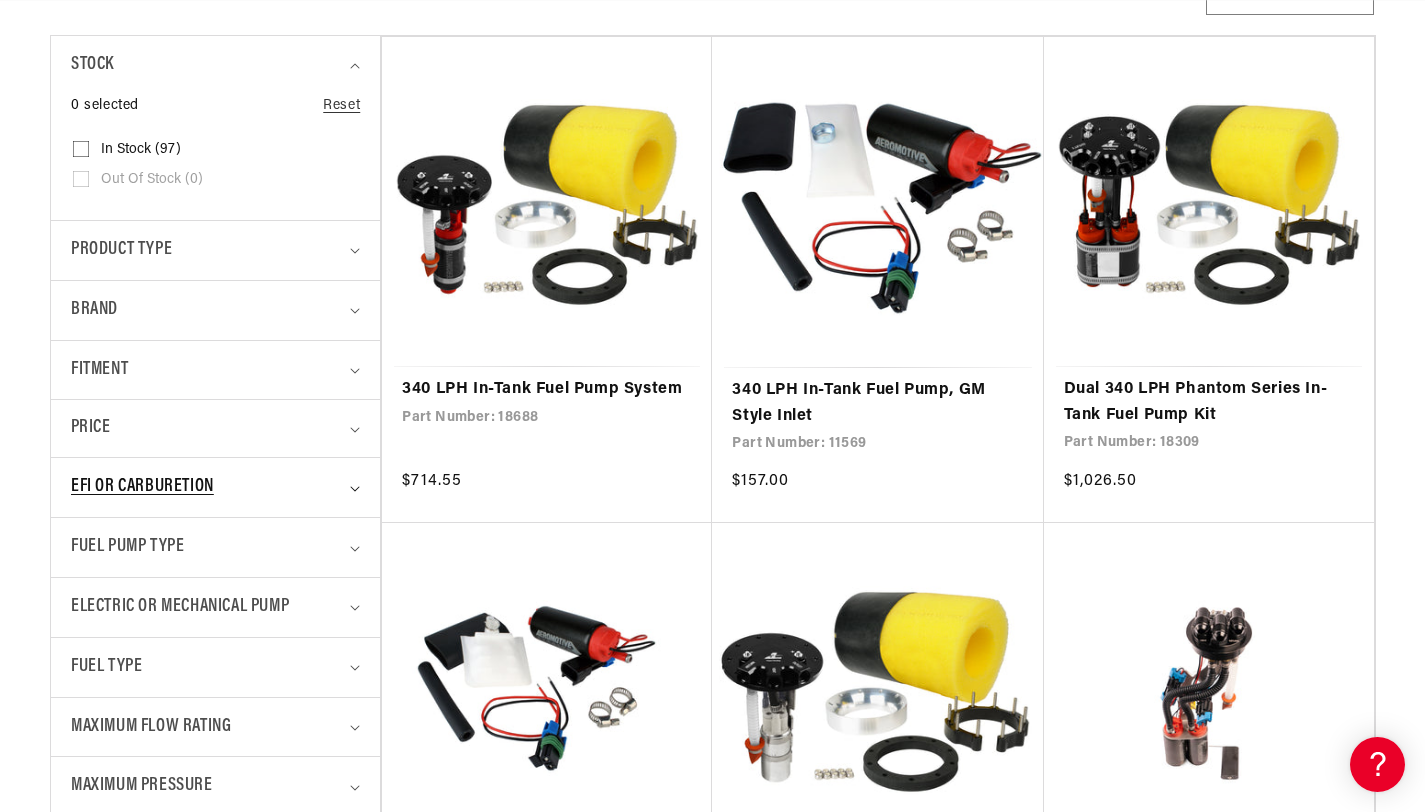 click on "EFI or Carburetion" at bounding box center [207, 487] 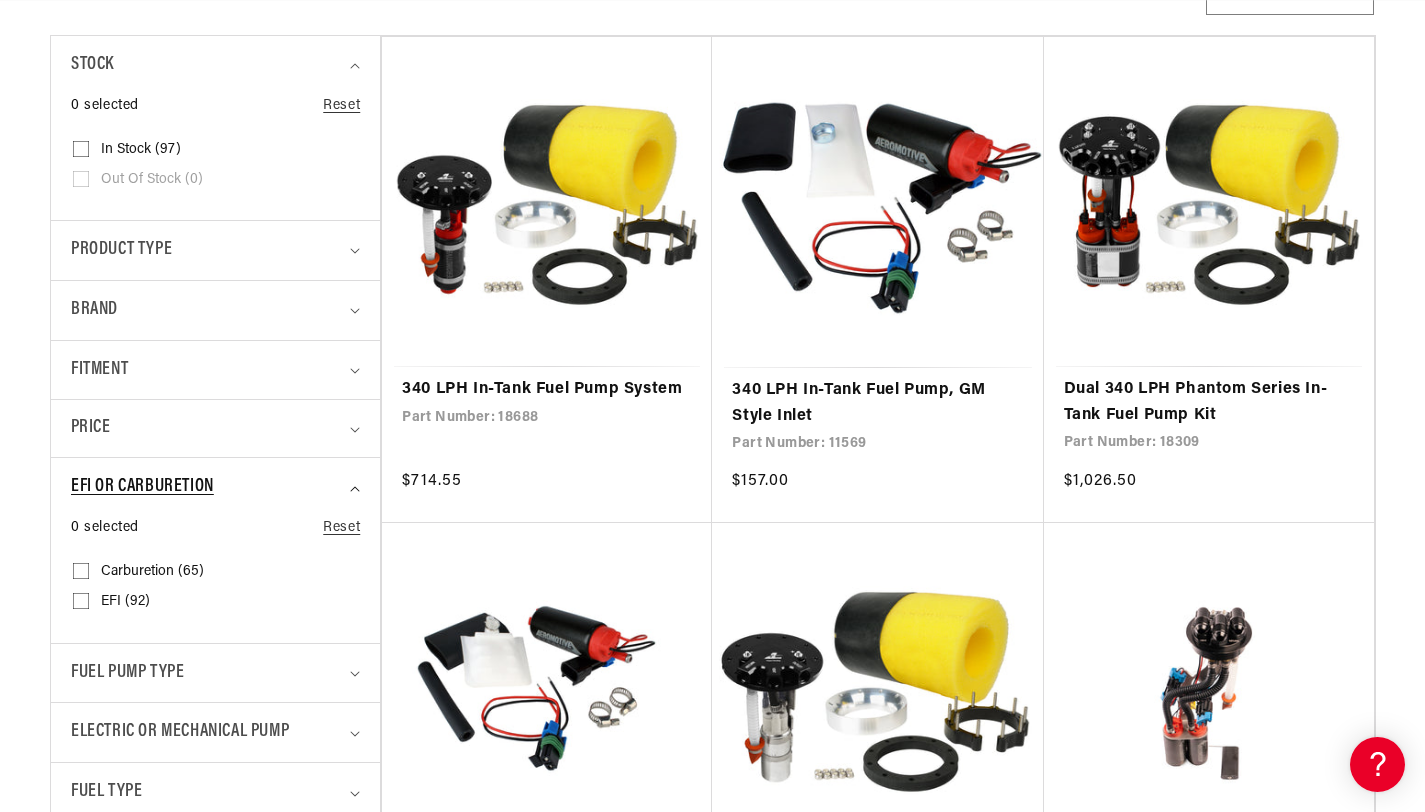 click on "EFI or Carburetion" at bounding box center (207, 487) 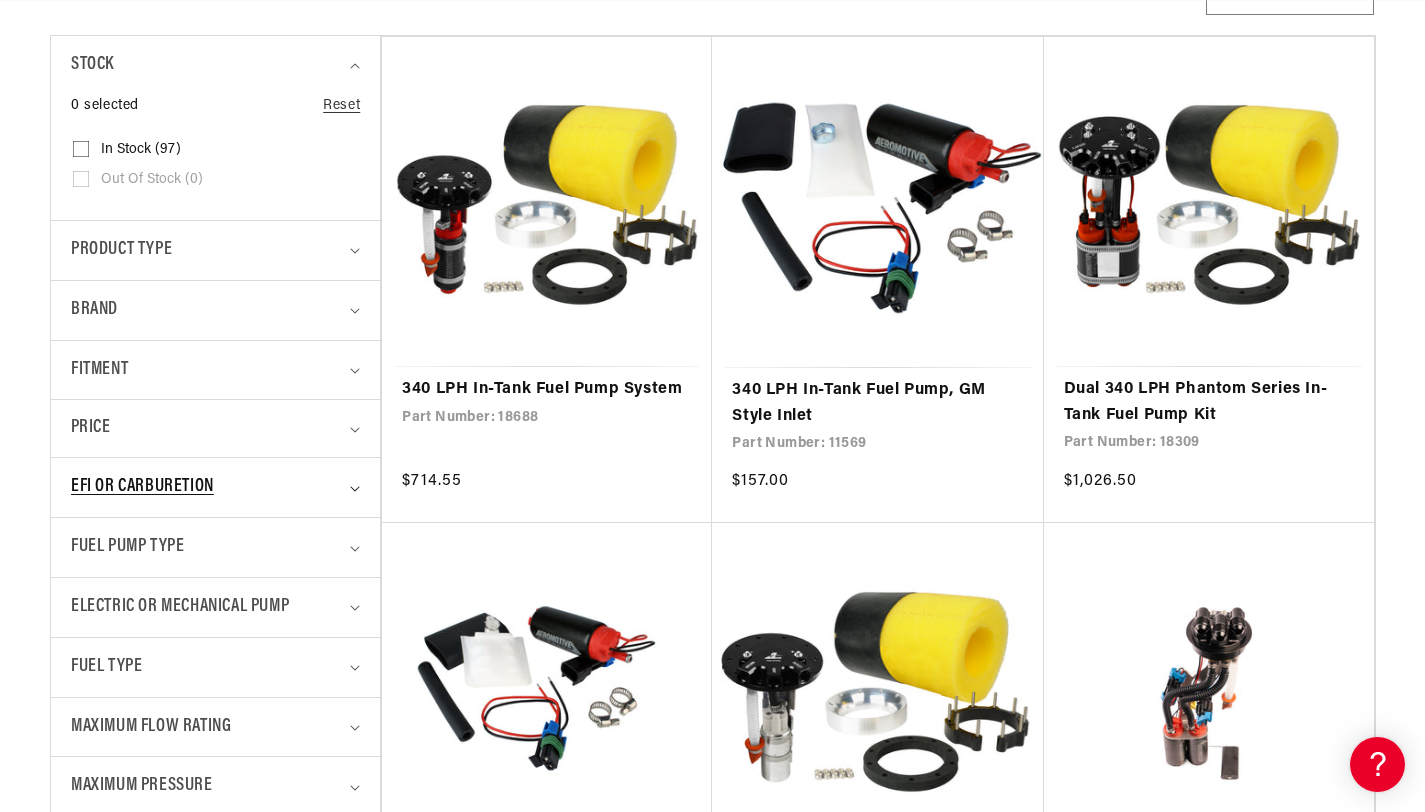 scroll, scrollTop: 0, scrollLeft: 267, axis: horizontal 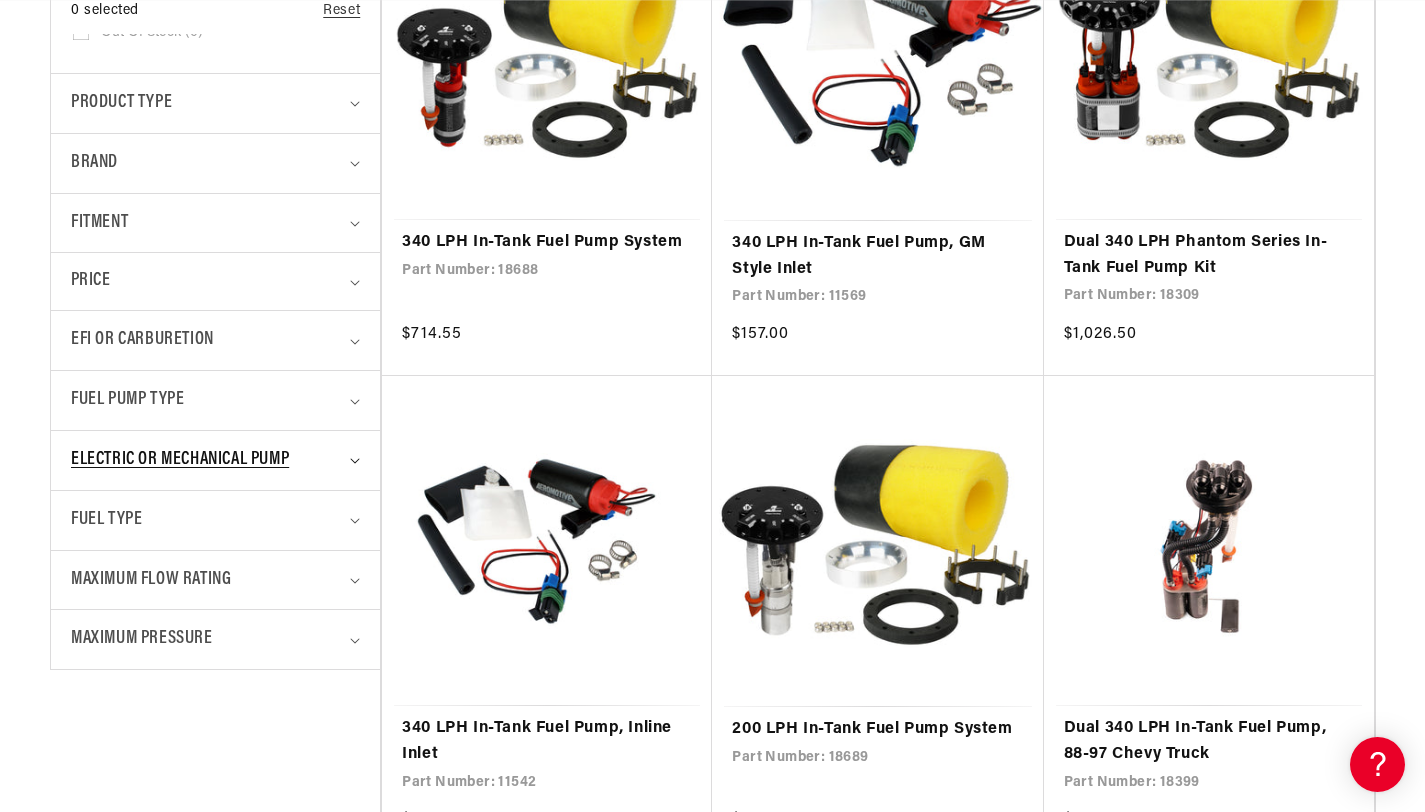 click on "Electric or Mechanical Pump" at bounding box center (215, 460) 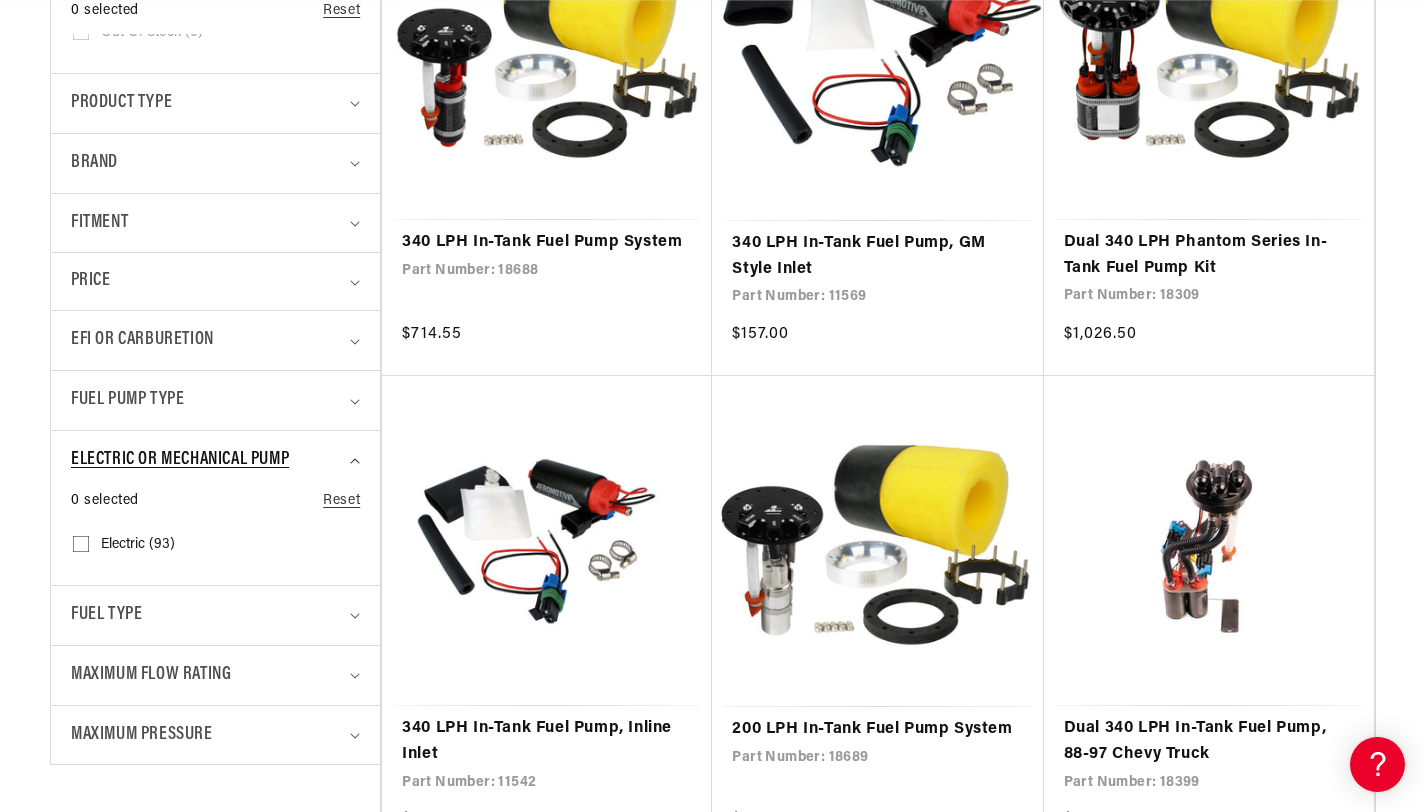 click on "Electric or Mechanical Pump" at bounding box center (215, 460) 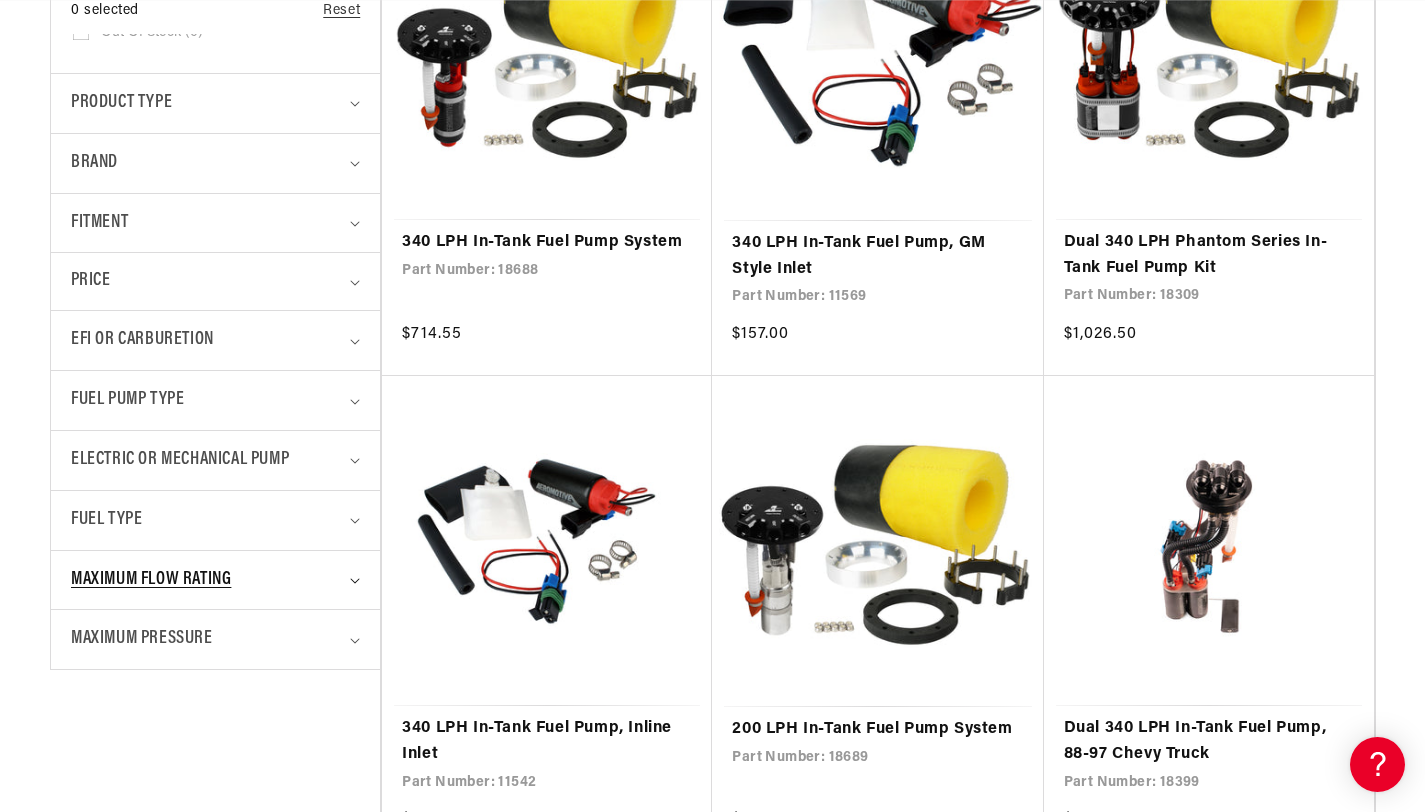 click on "Maximum Flow Rating" at bounding box center [207, 580] 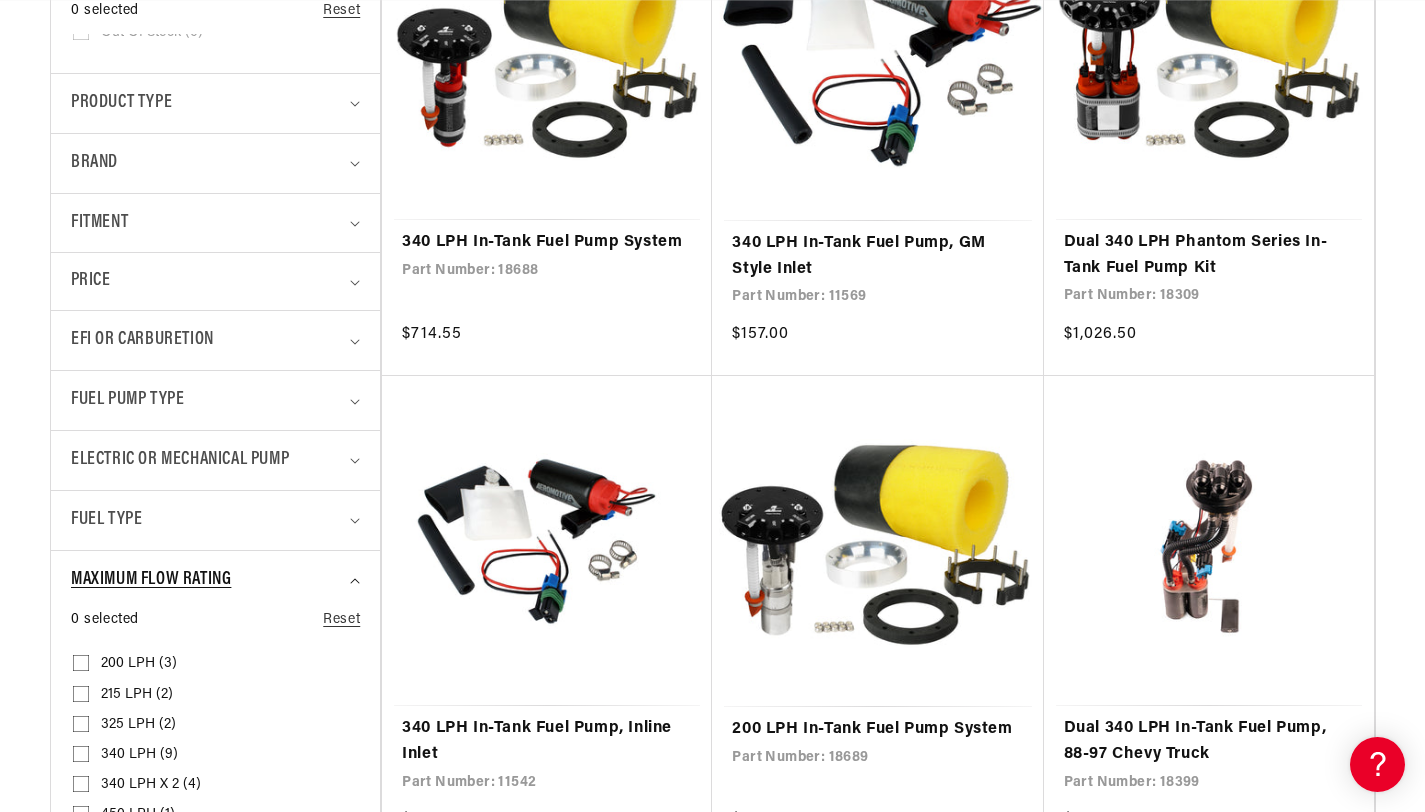 click on "Maximum Flow Rating" at bounding box center [207, 580] 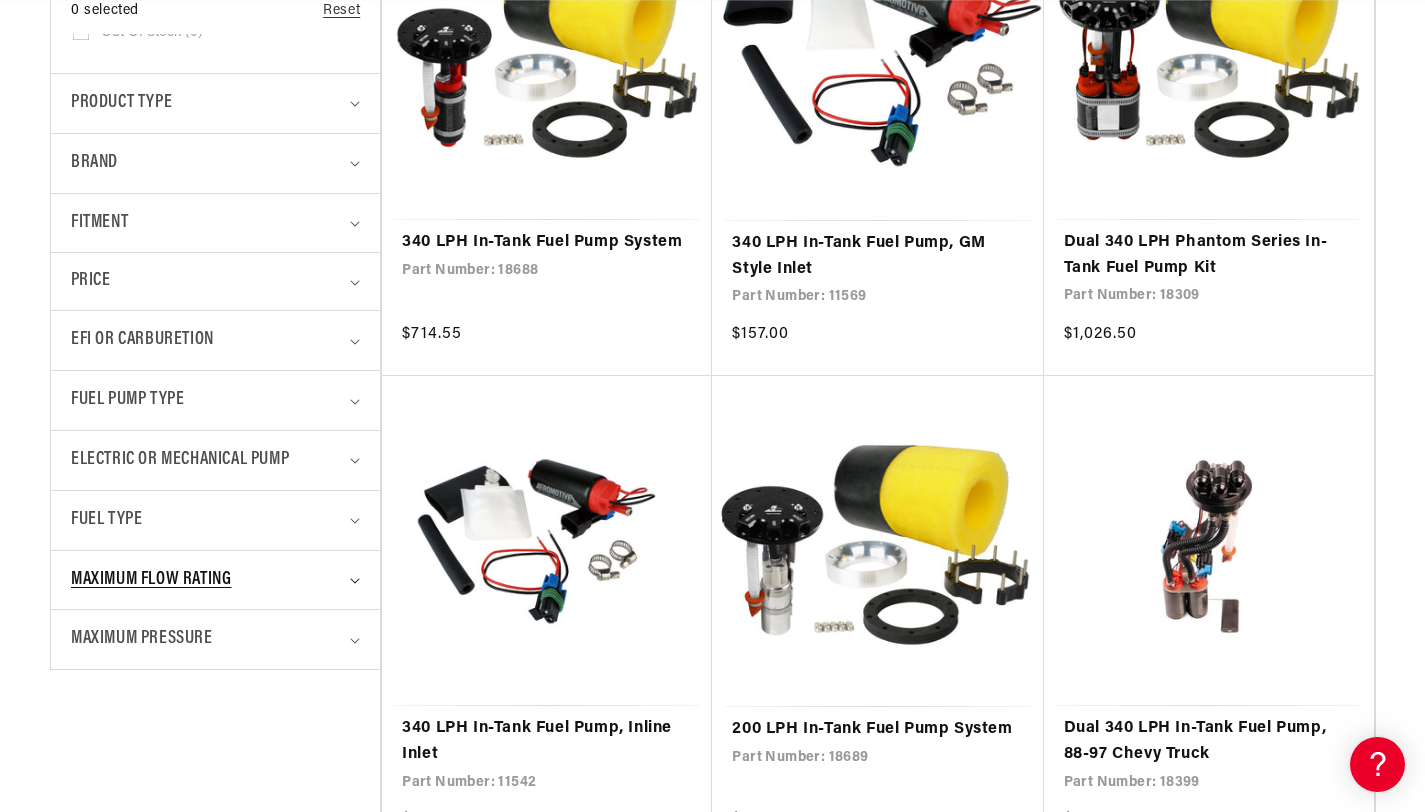 scroll, scrollTop: 0, scrollLeft: 392, axis: horizontal 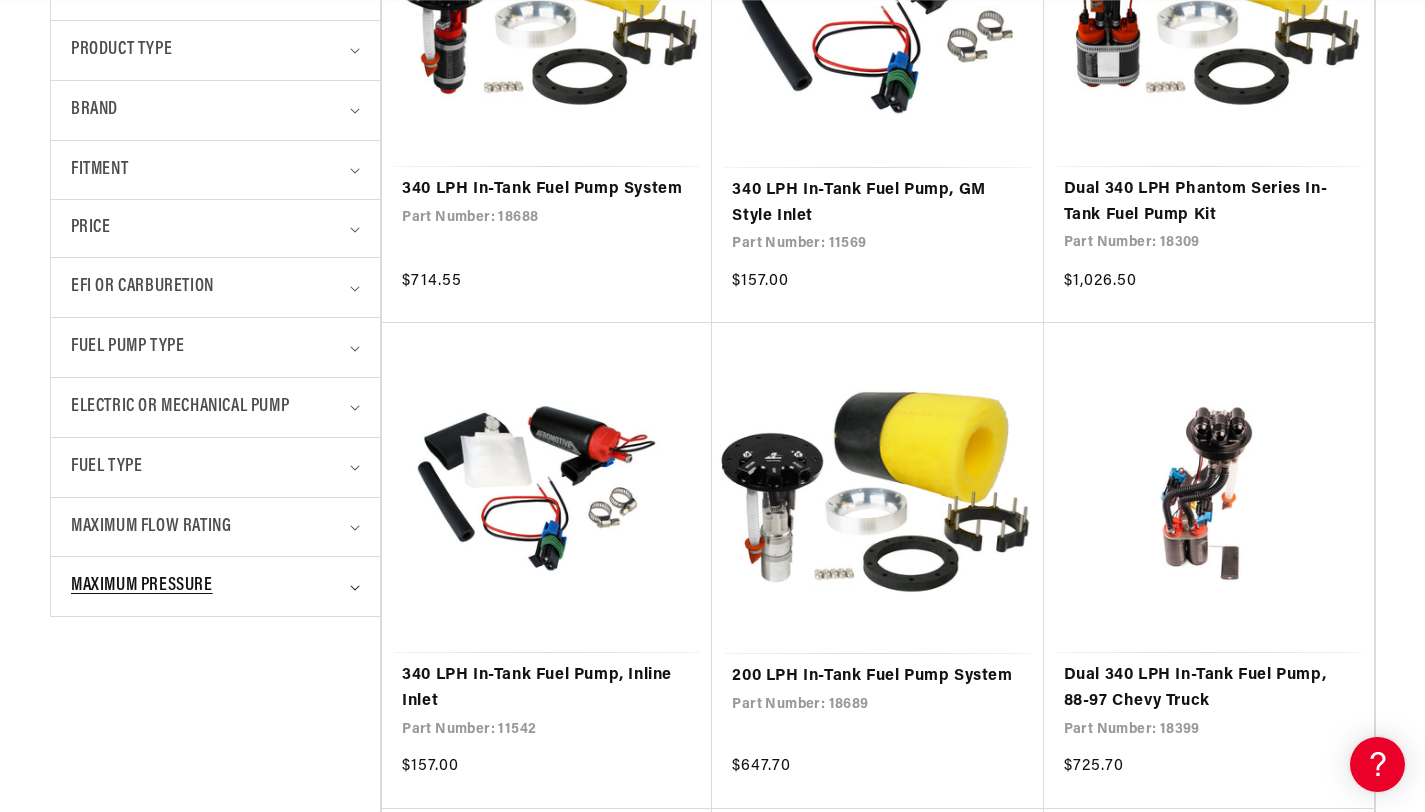 click on "Maximum Pressure" at bounding box center (207, 586) 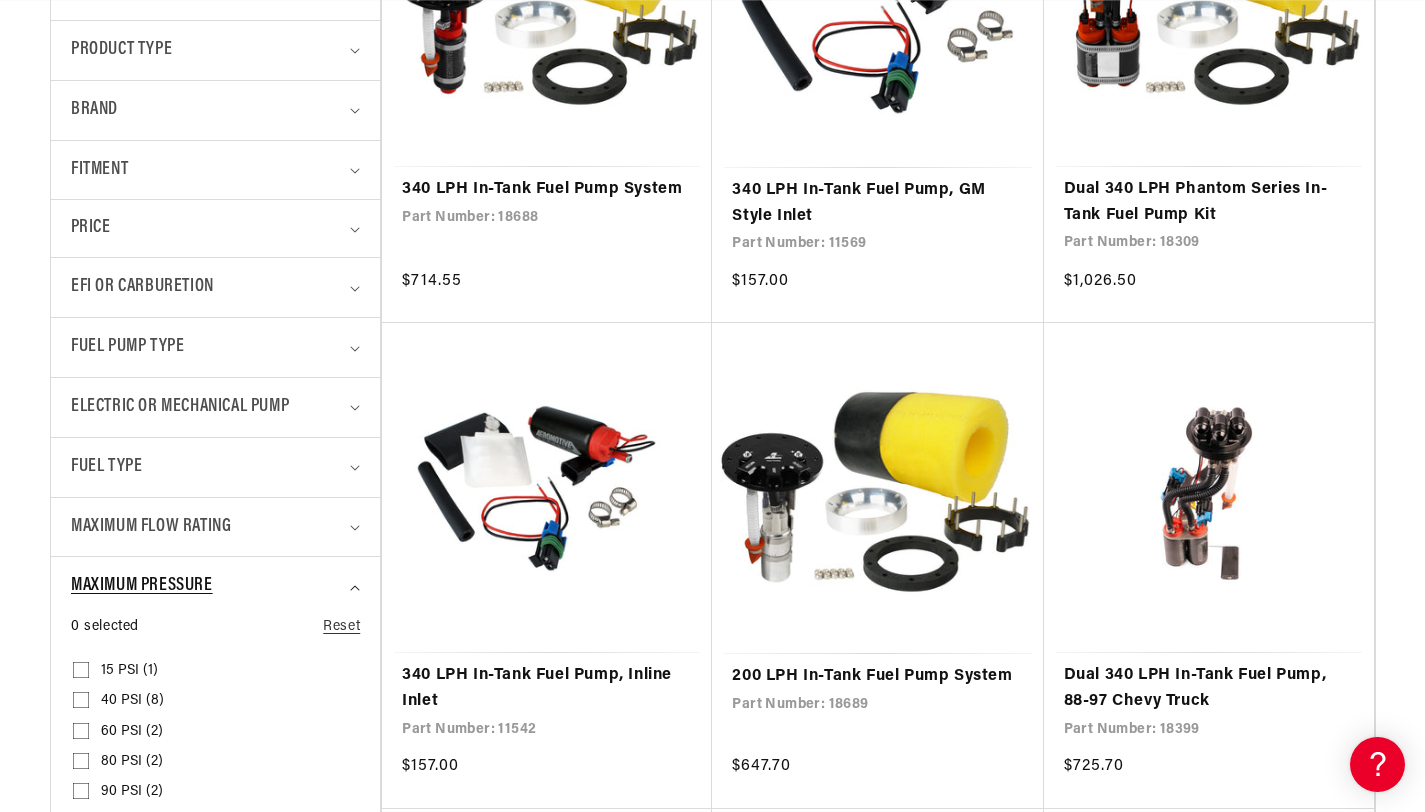 click on "Maximum Pressure" at bounding box center (215, 586) 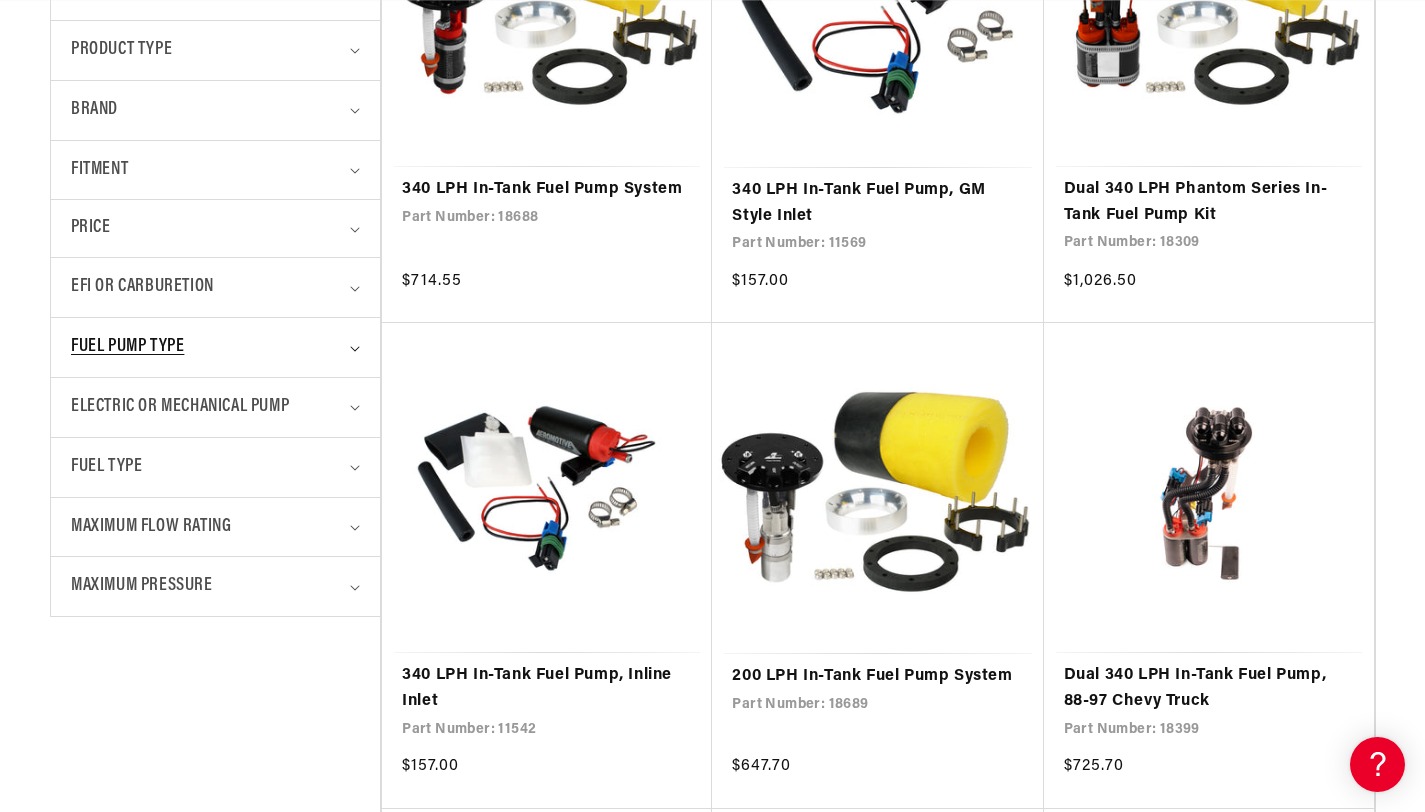 click on "Fuel Pump Type" at bounding box center [215, 347] 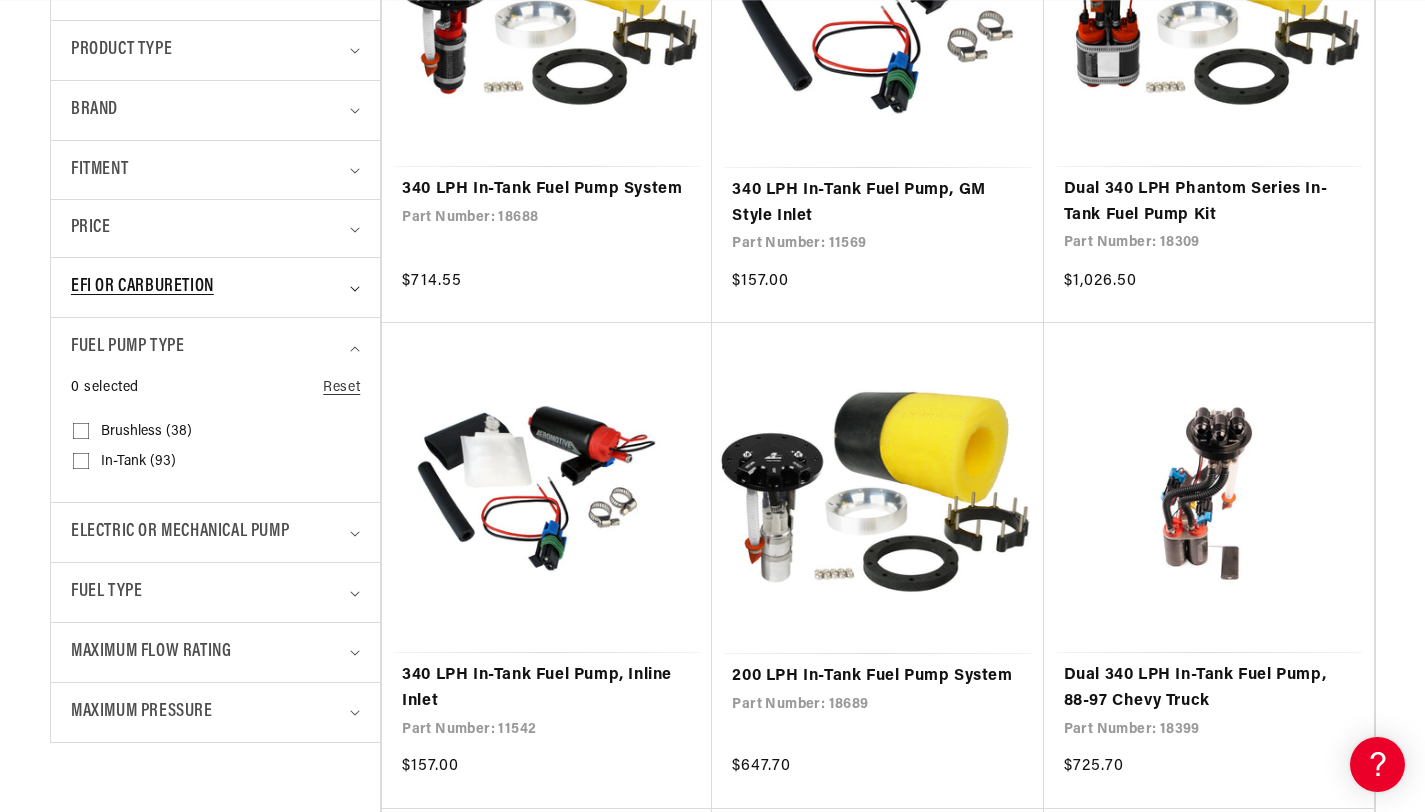 click on "EFI or Carburetion" at bounding box center [215, 287] 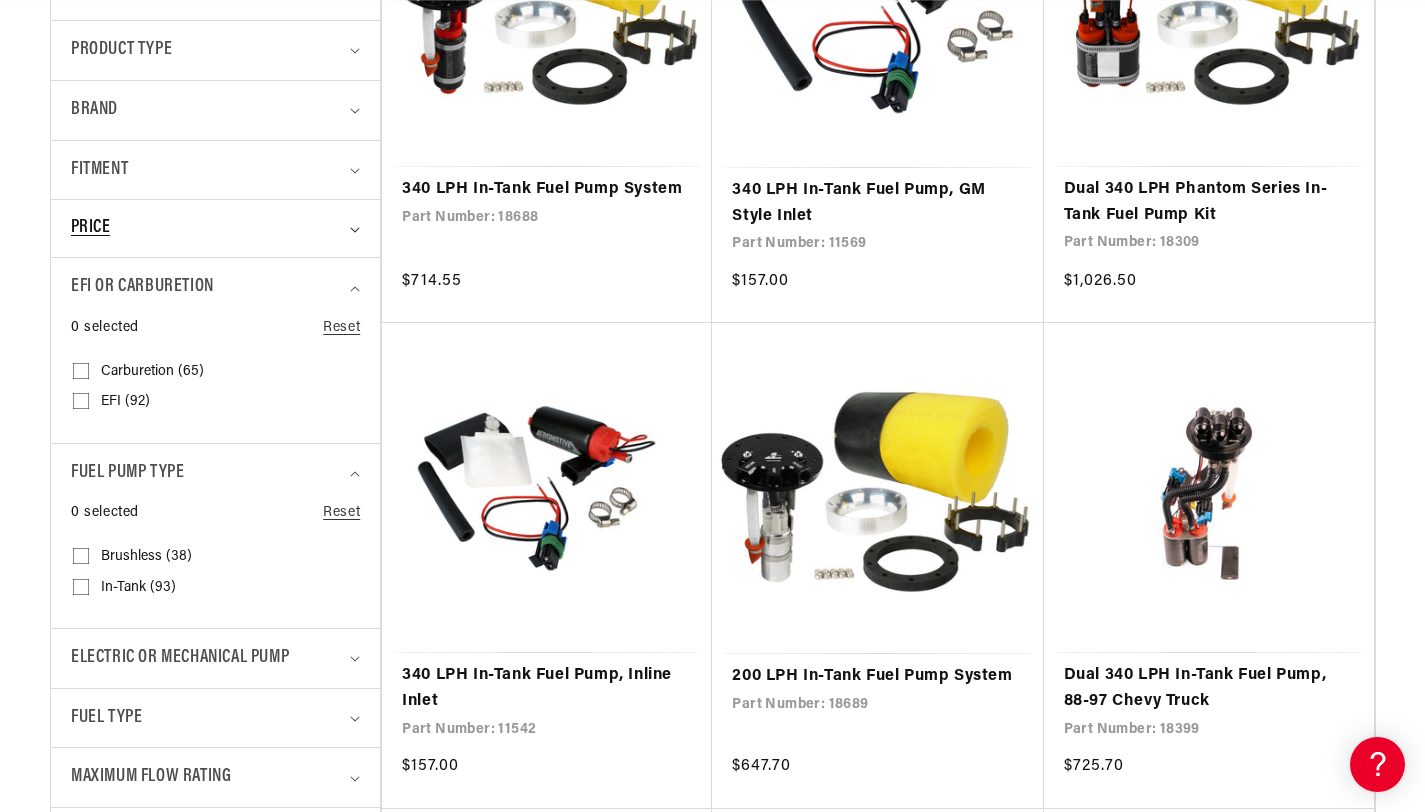 click on "Price" at bounding box center [207, 228] 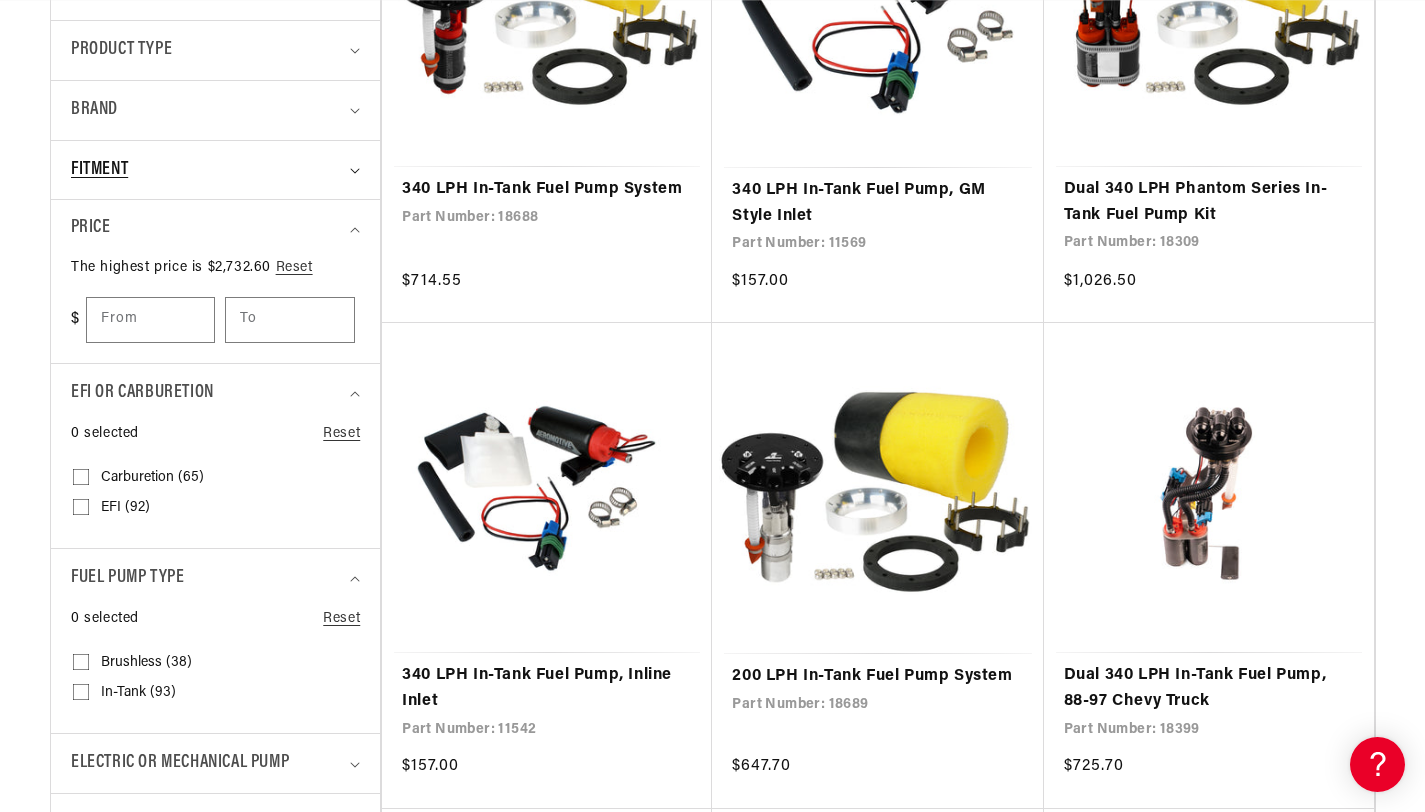 click on "Fitment" at bounding box center (207, 170) 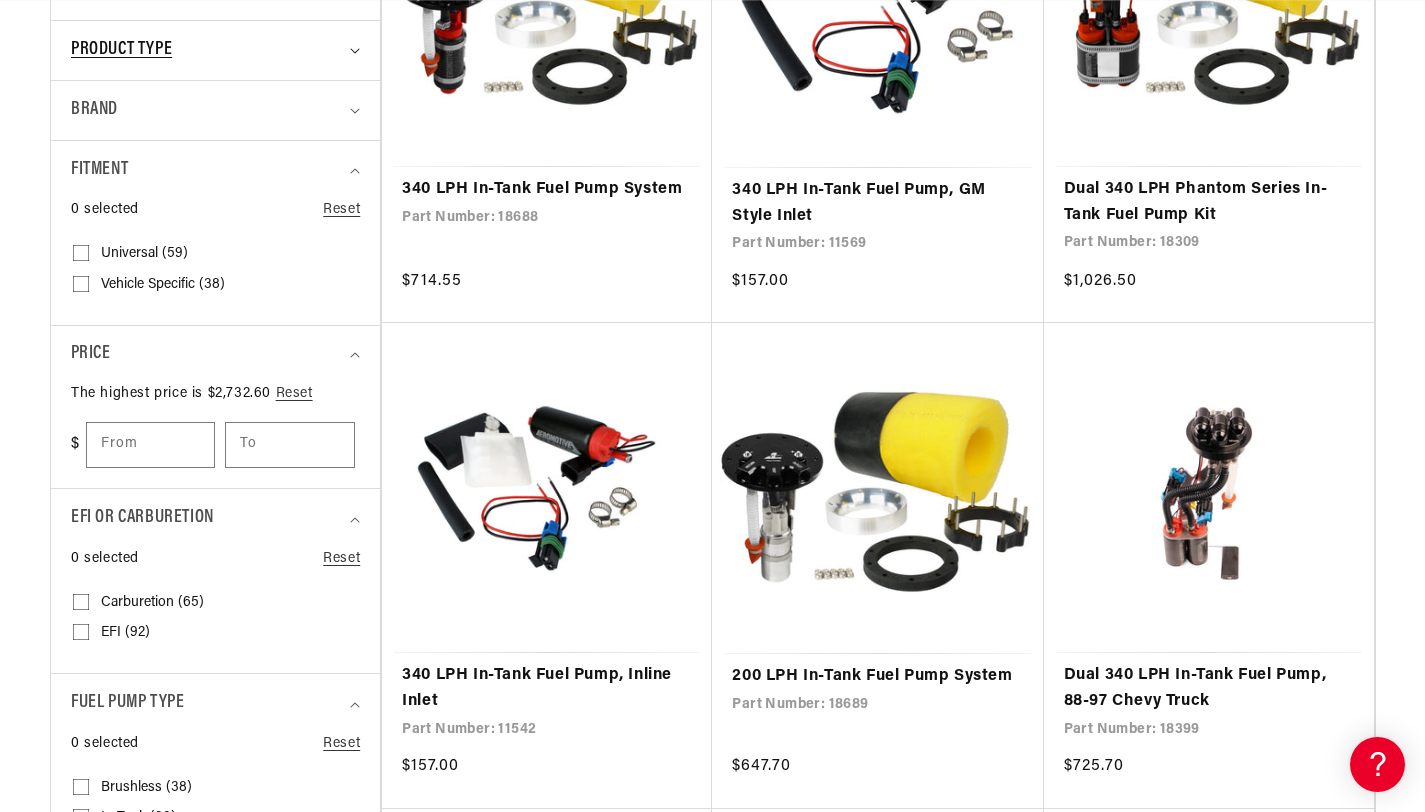 scroll, scrollTop: 0, scrollLeft: 791, axis: horizontal 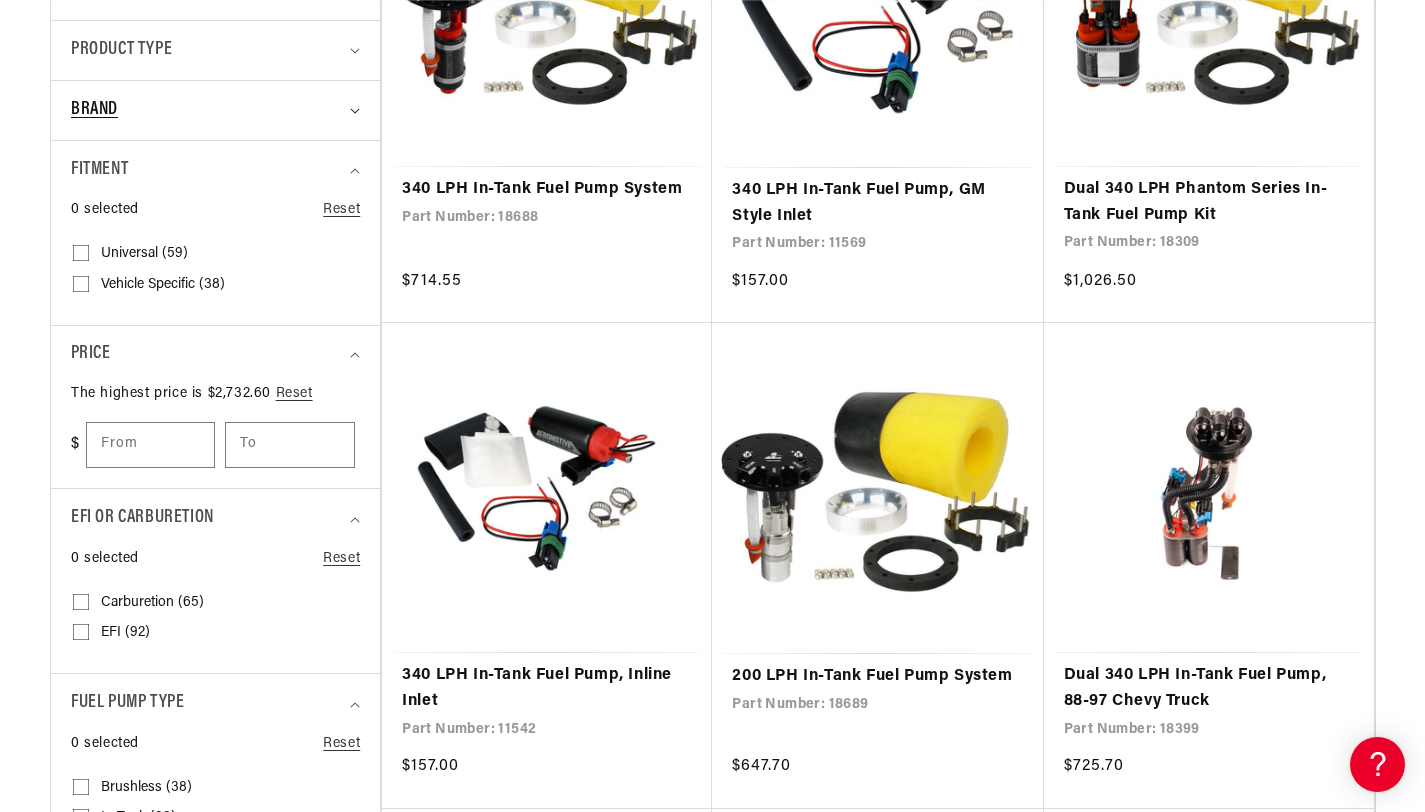 click on "Brand" at bounding box center [215, 110] 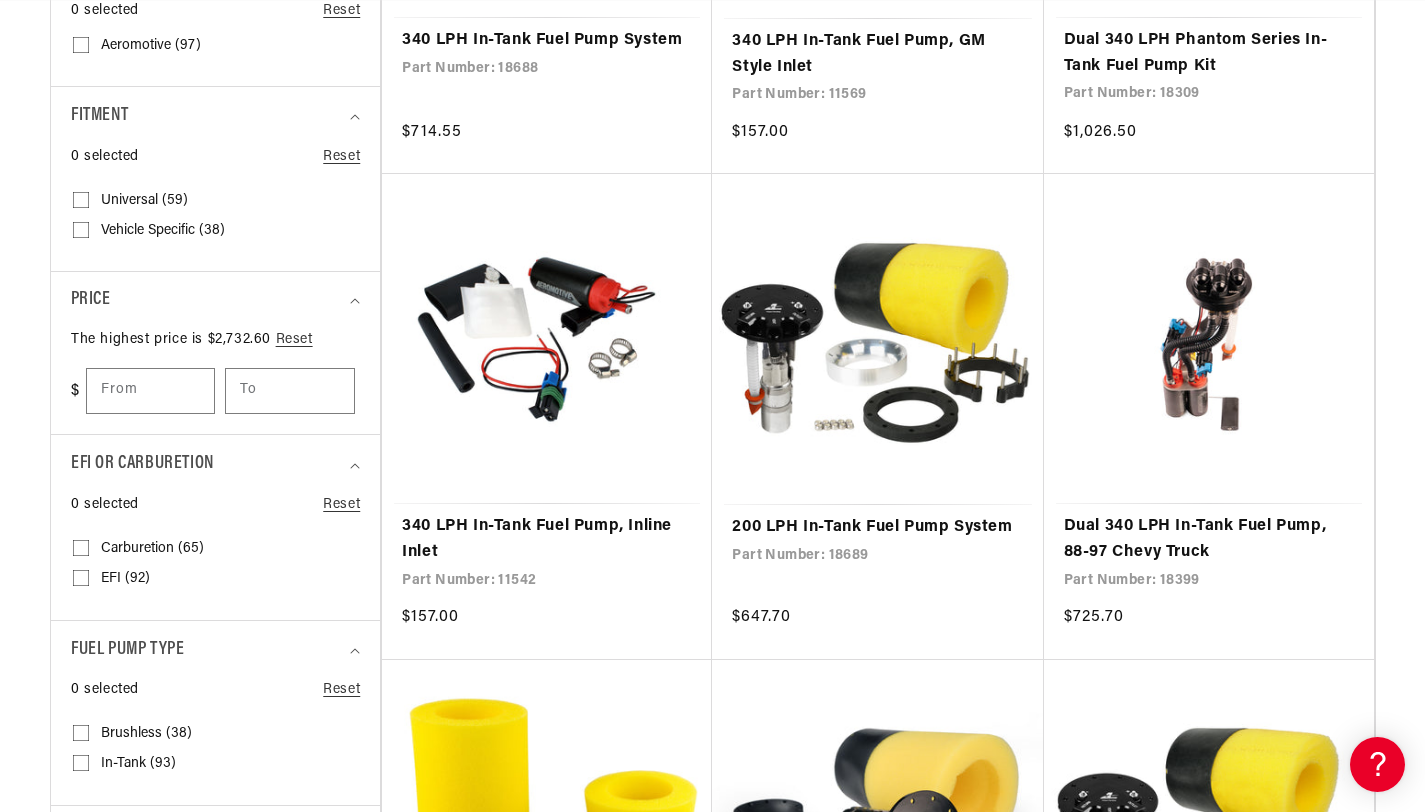 scroll, scrollTop: 1026, scrollLeft: 0, axis: vertical 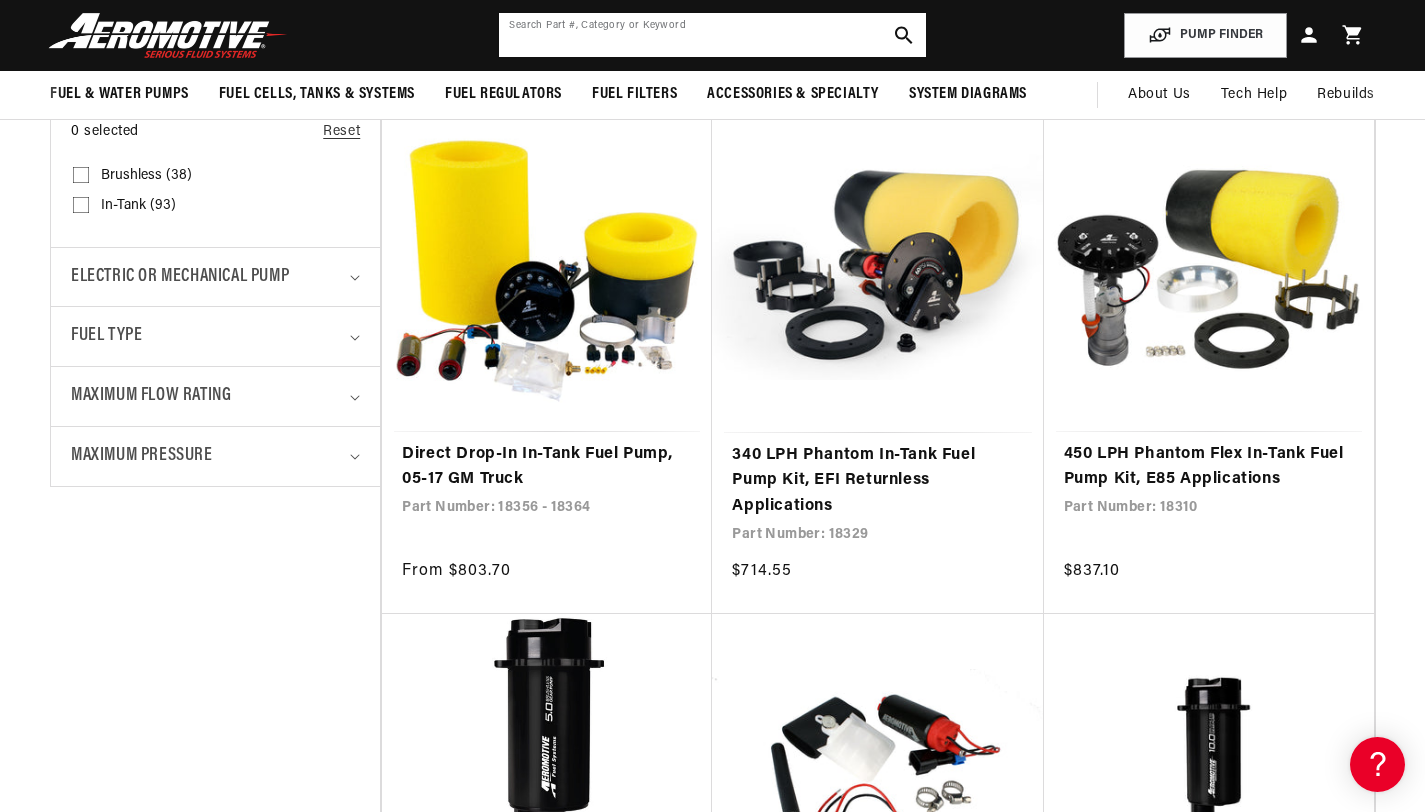click 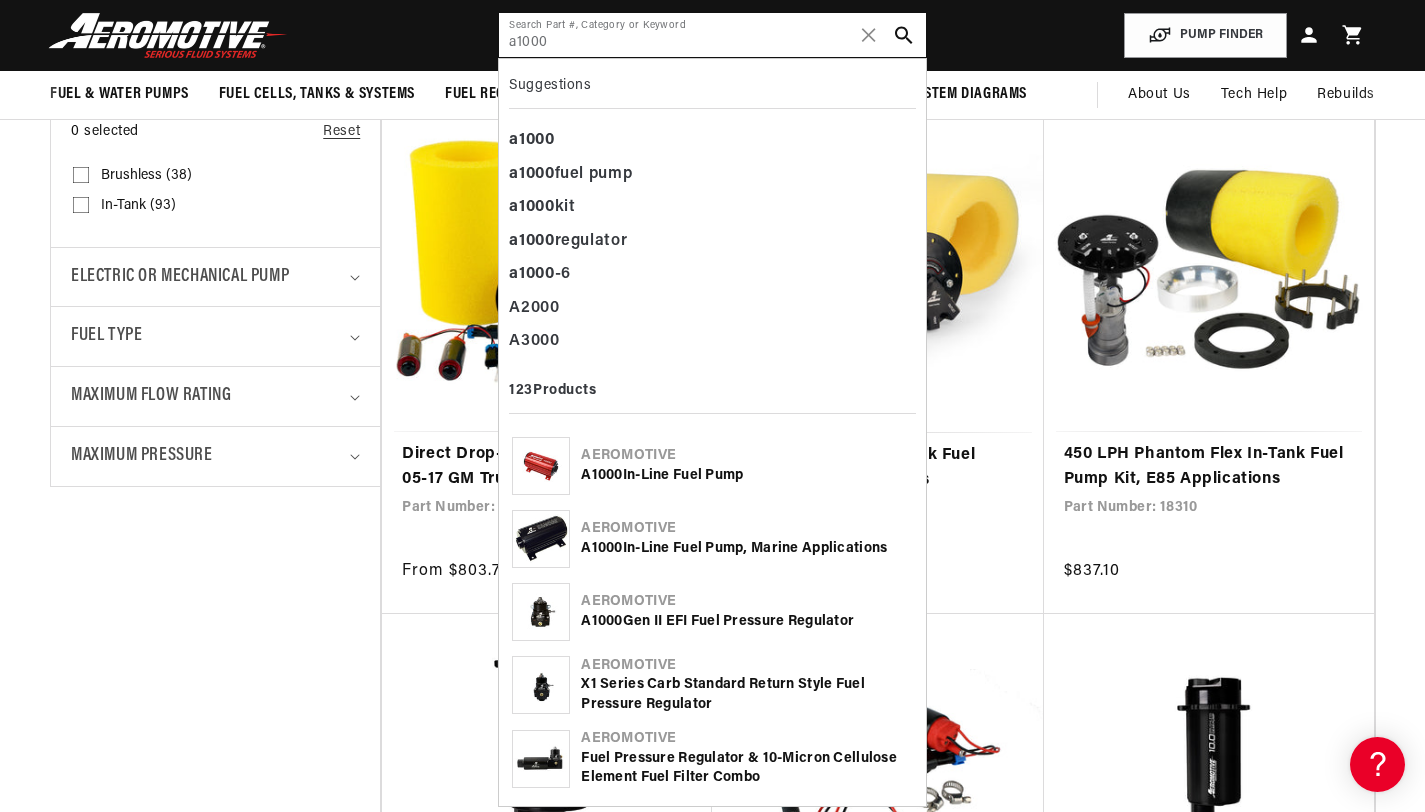 scroll 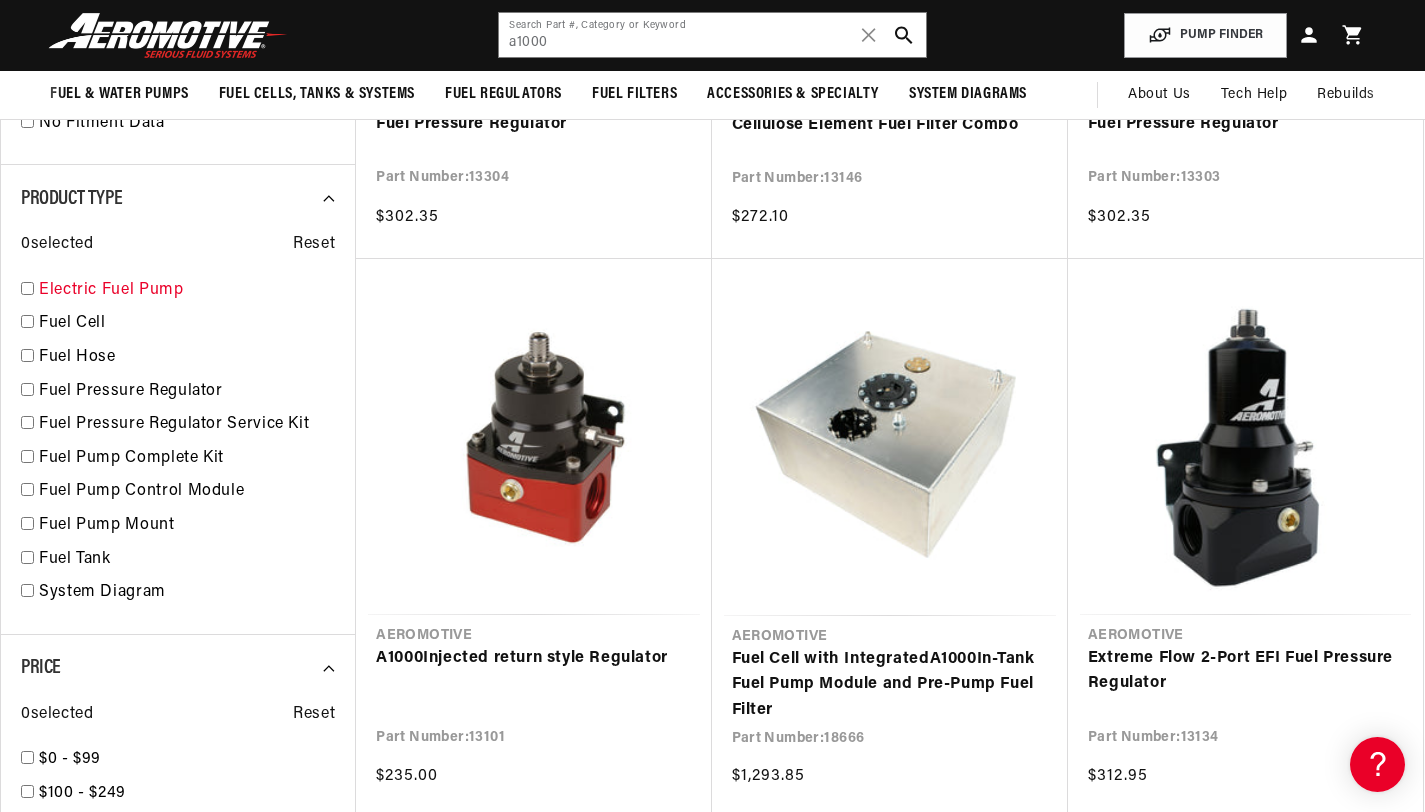 click on "Electric Fuel Pump" at bounding box center (187, 291) 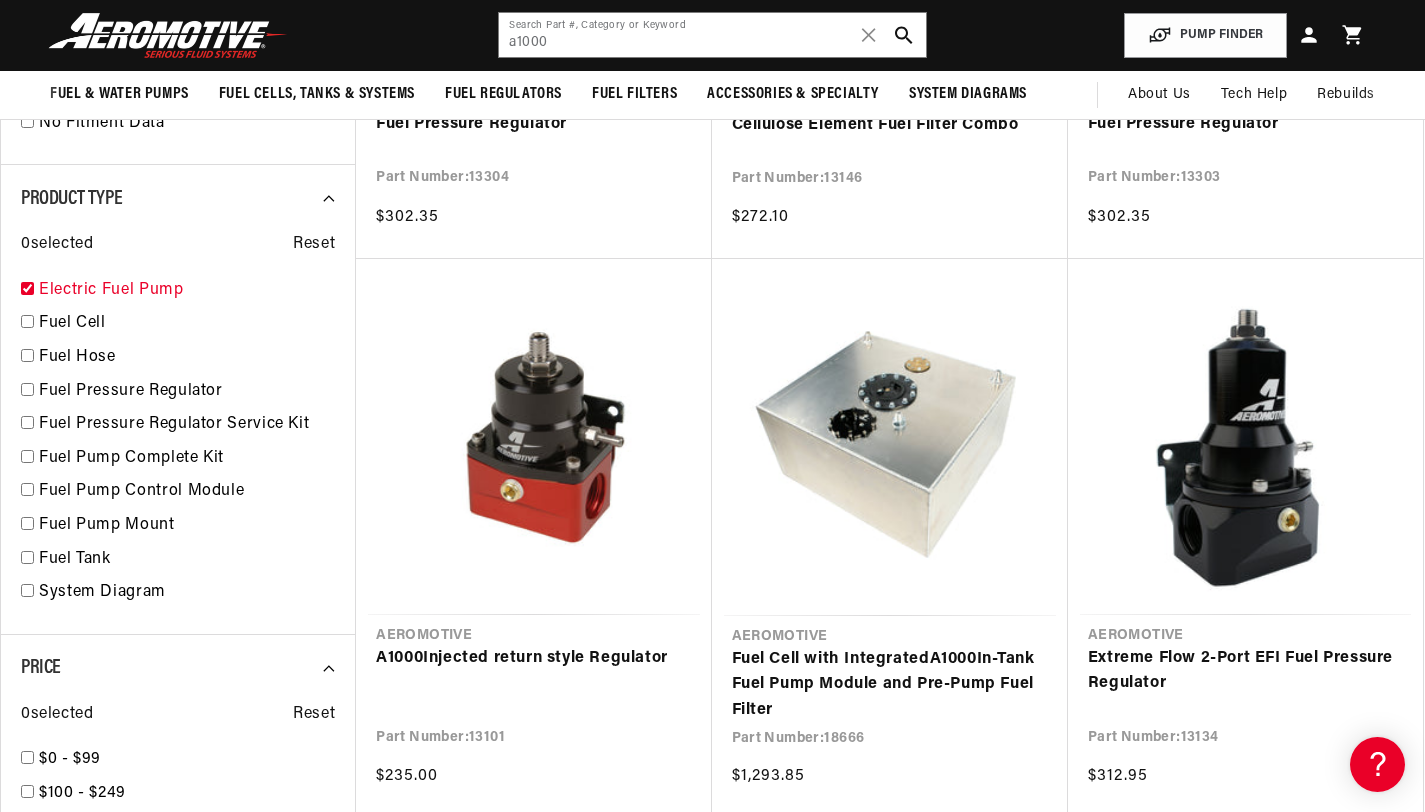 checkbox on "true" 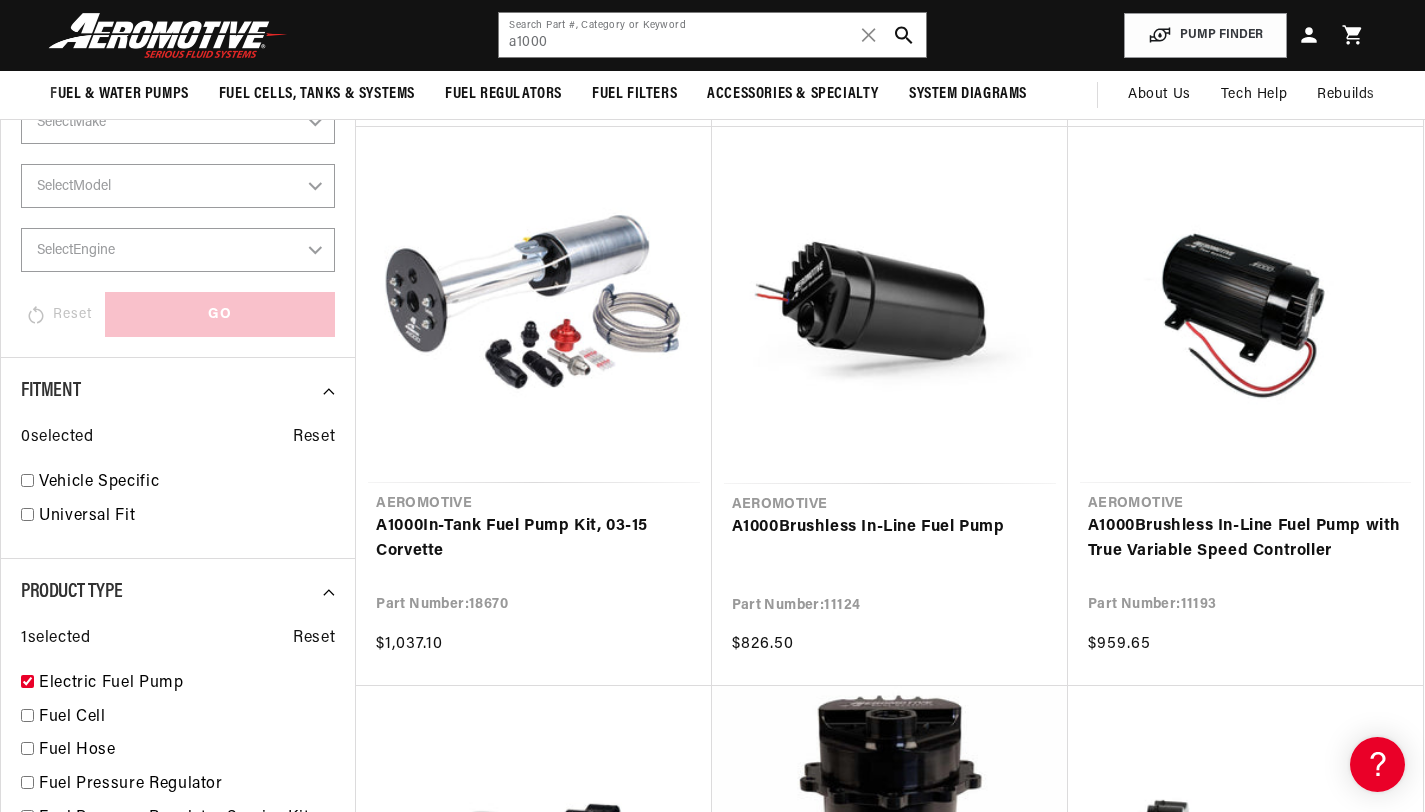 scroll, scrollTop: 333, scrollLeft: 0, axis: vertical 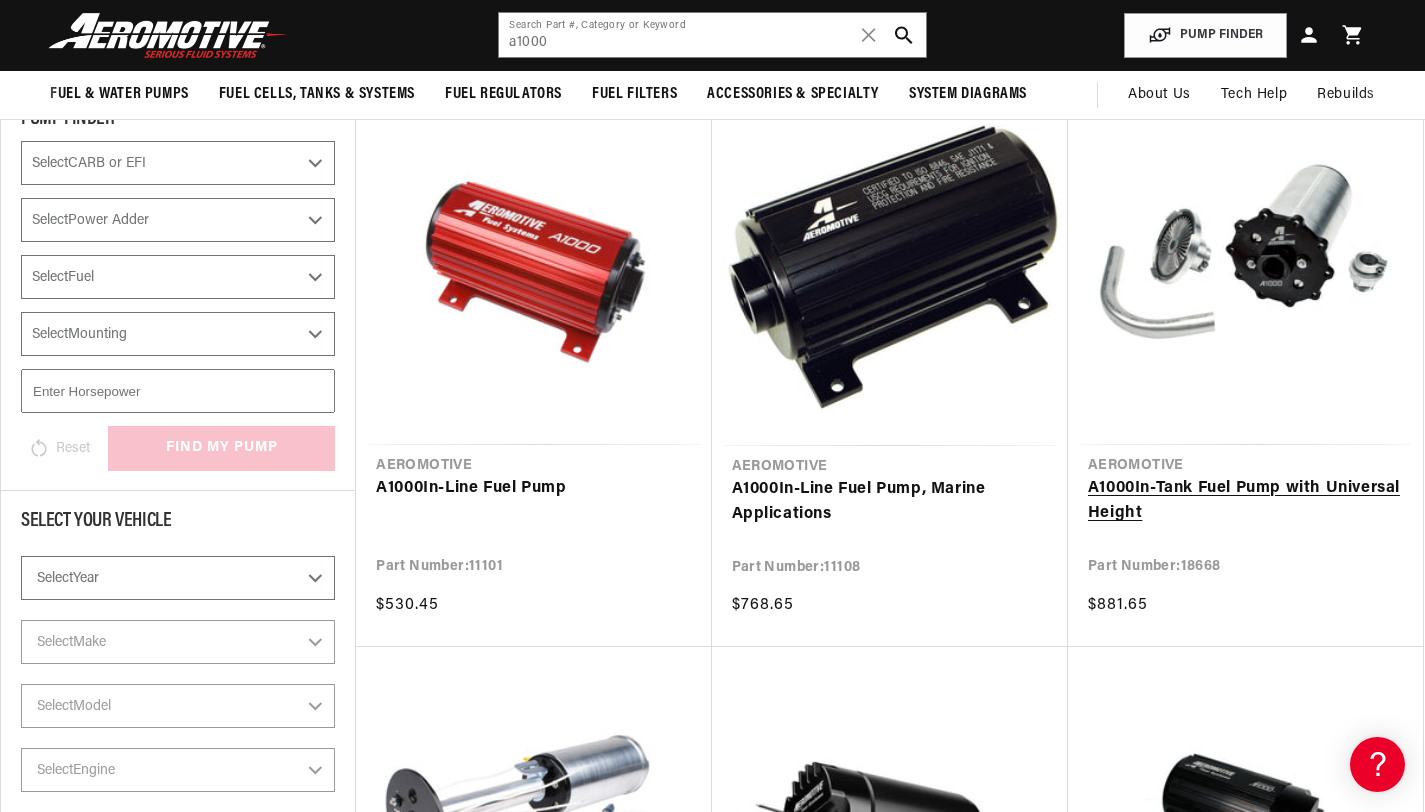 click on "A1000  In-Tank Fuel Pump with Universal Height" at bounding box center [1245, 501] 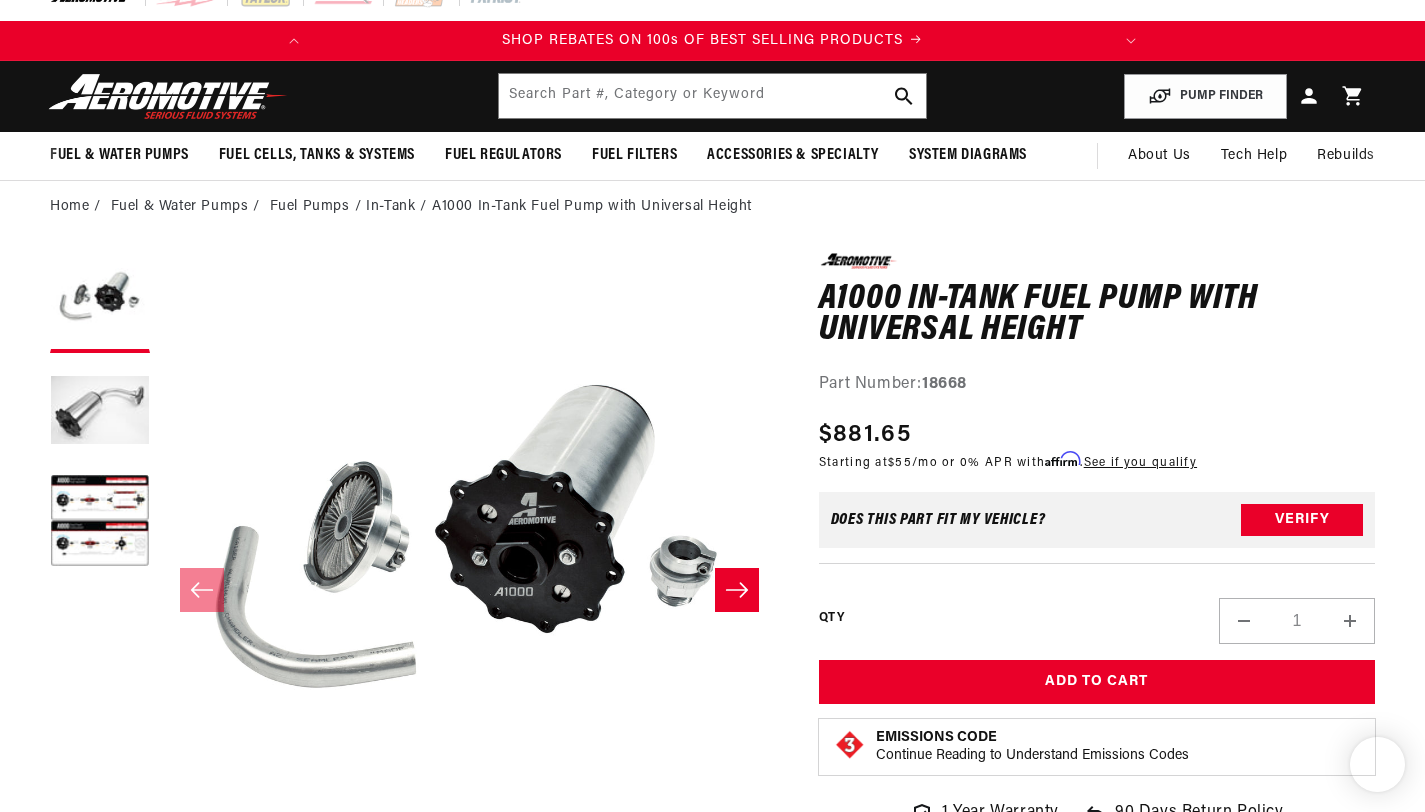 scroll, scrollTop: 33, scrollLeft: 0, axis: vertical 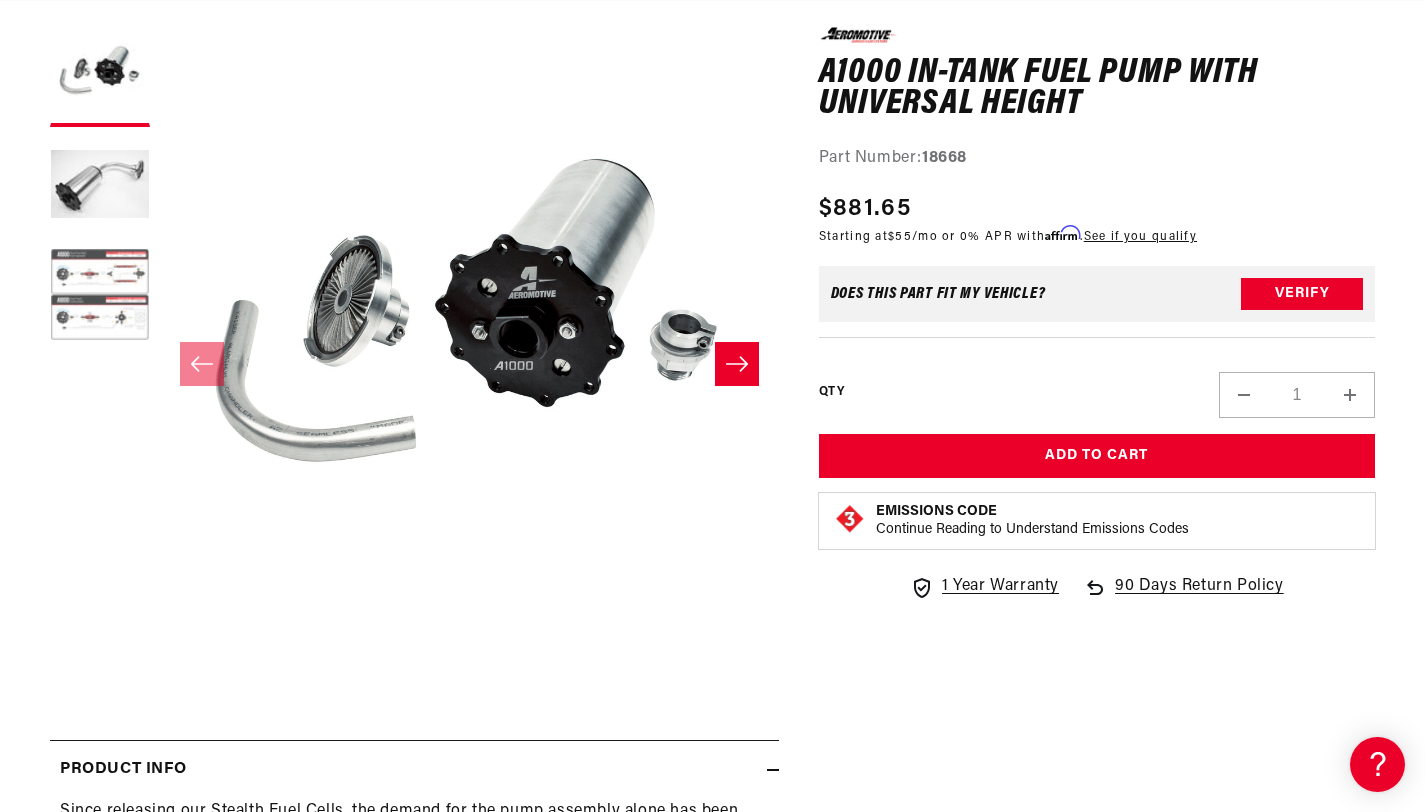 click at bounding box center (100, 297) 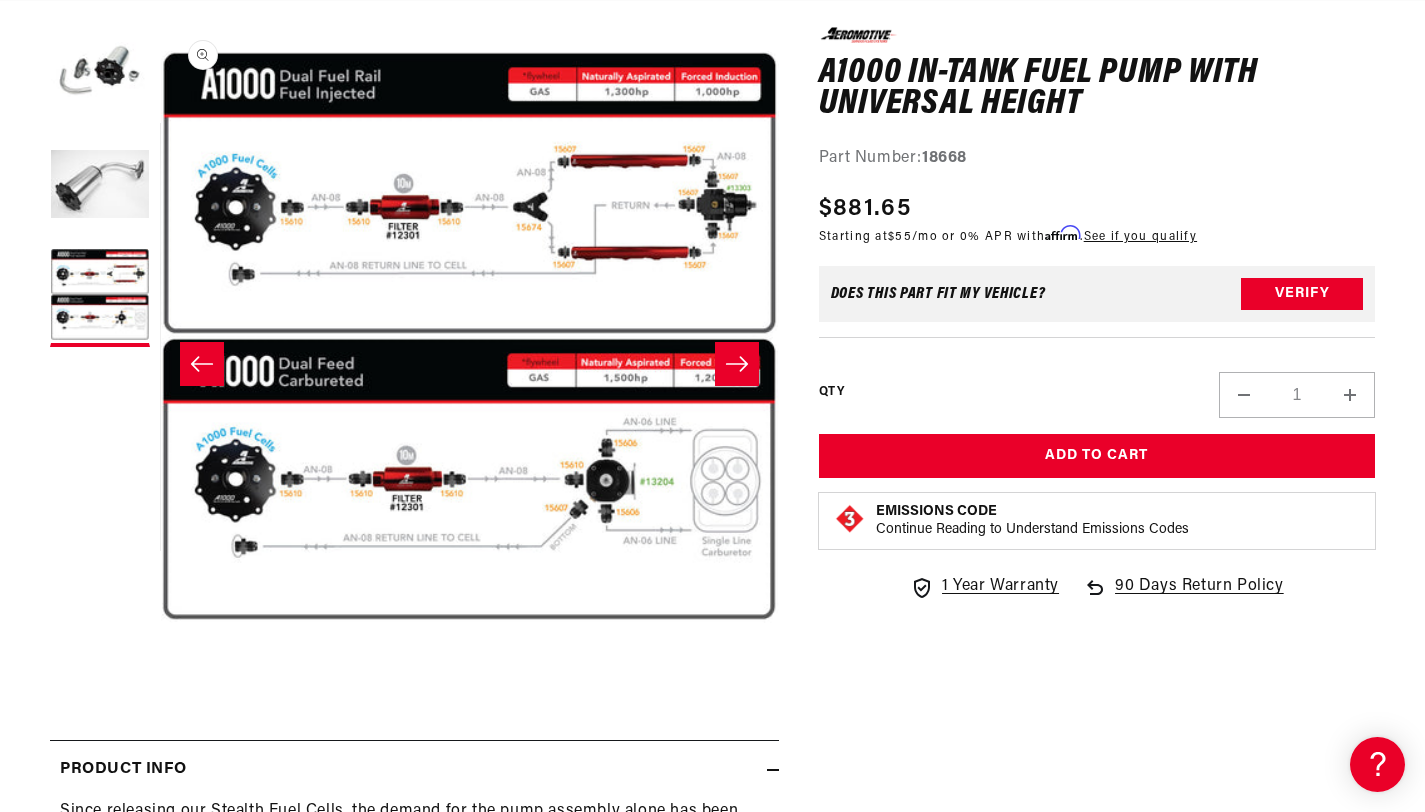 scroll, scrollTop: 1, scrollLeft: 1237, axis: both 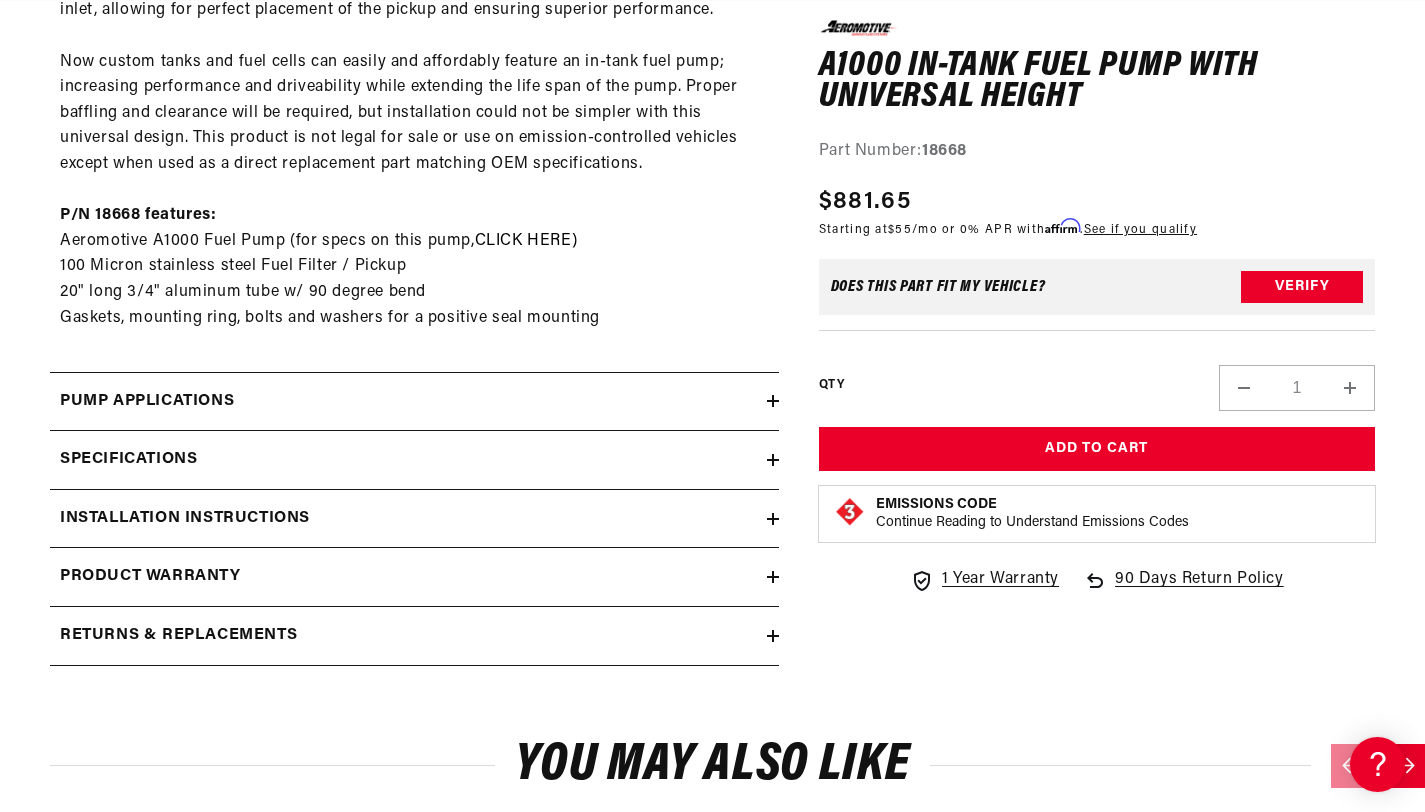 click on "Specifications" at bounding box center (408, 460) 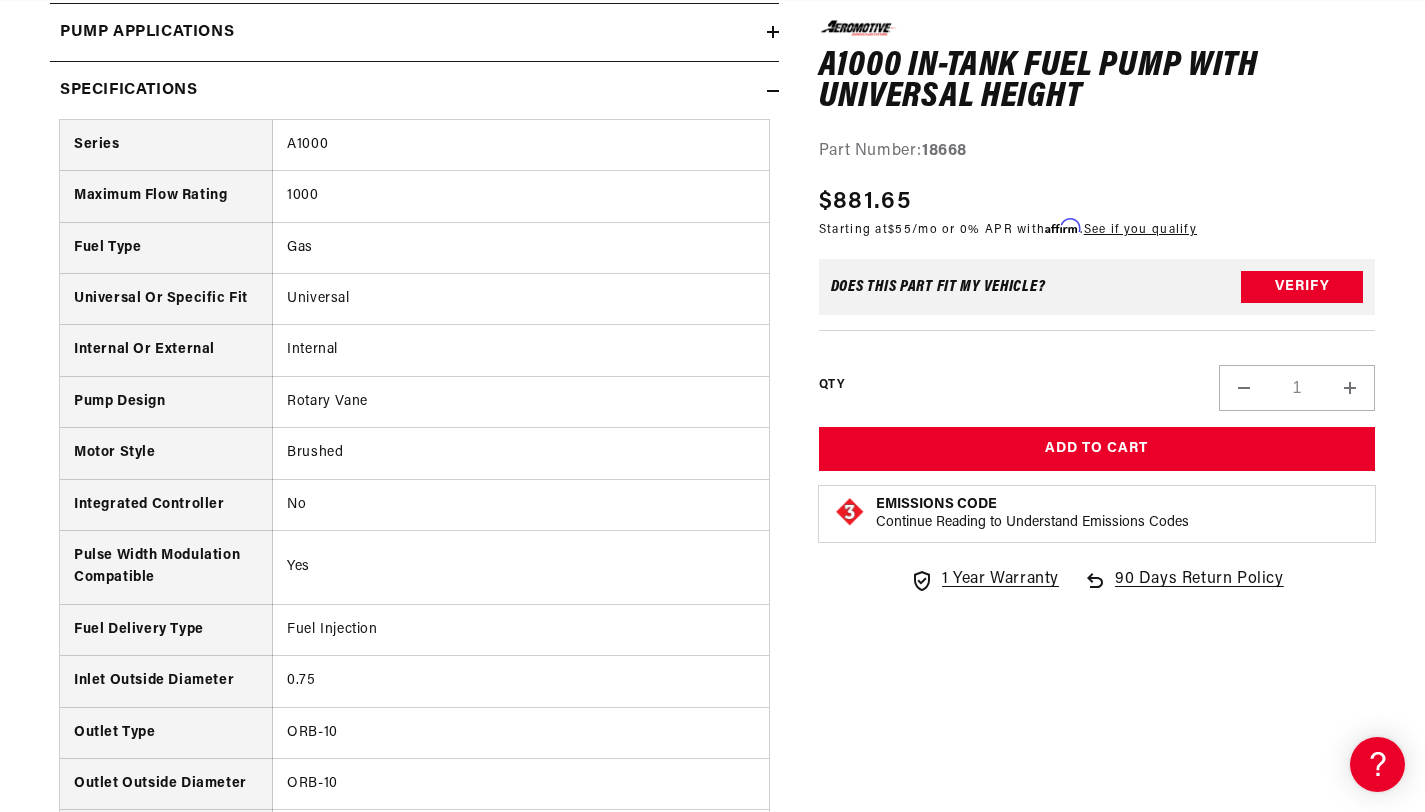 scroll, scrollTop: 1742, scrollLeft: 0, axis: vertical 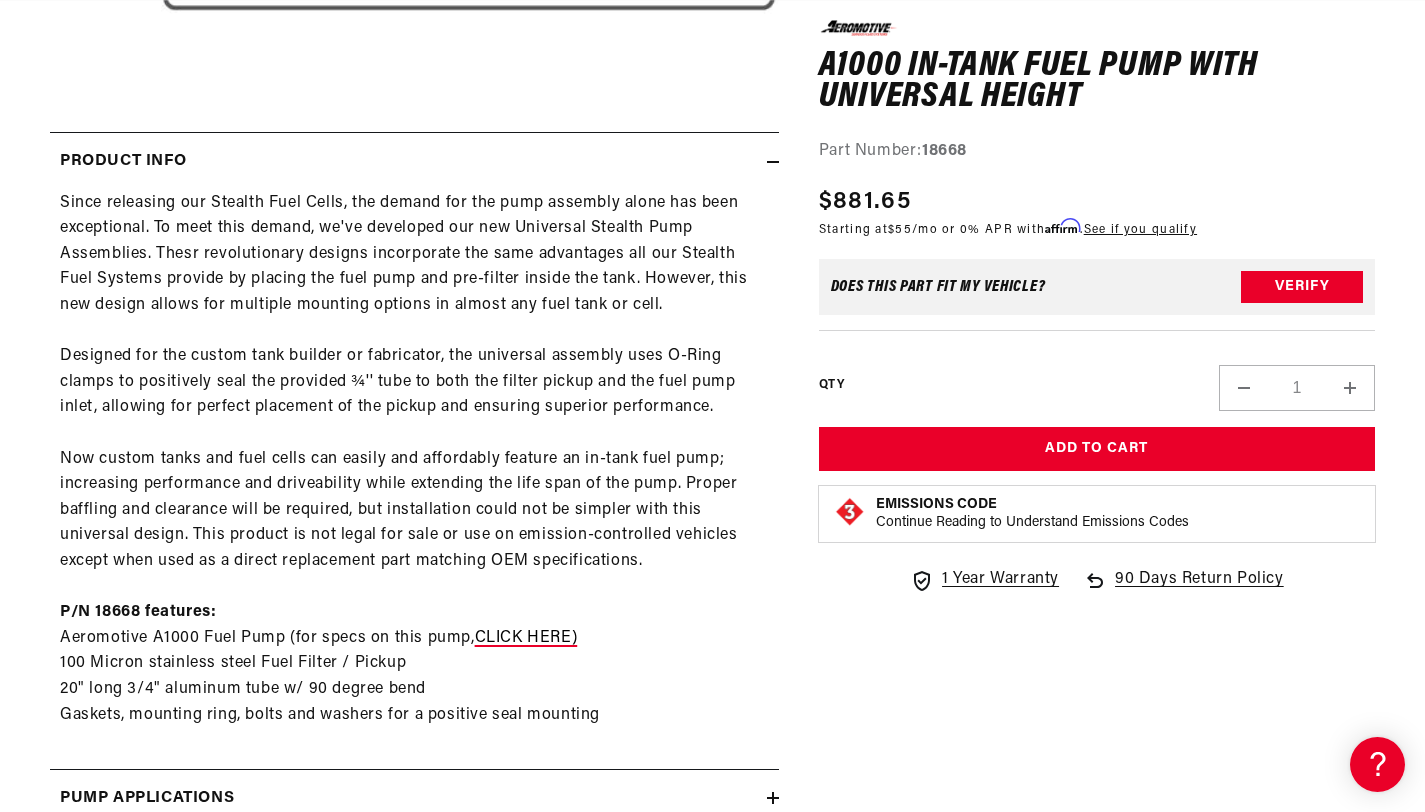 click on "CLICK HERE)" at bounding box center (526, 638) 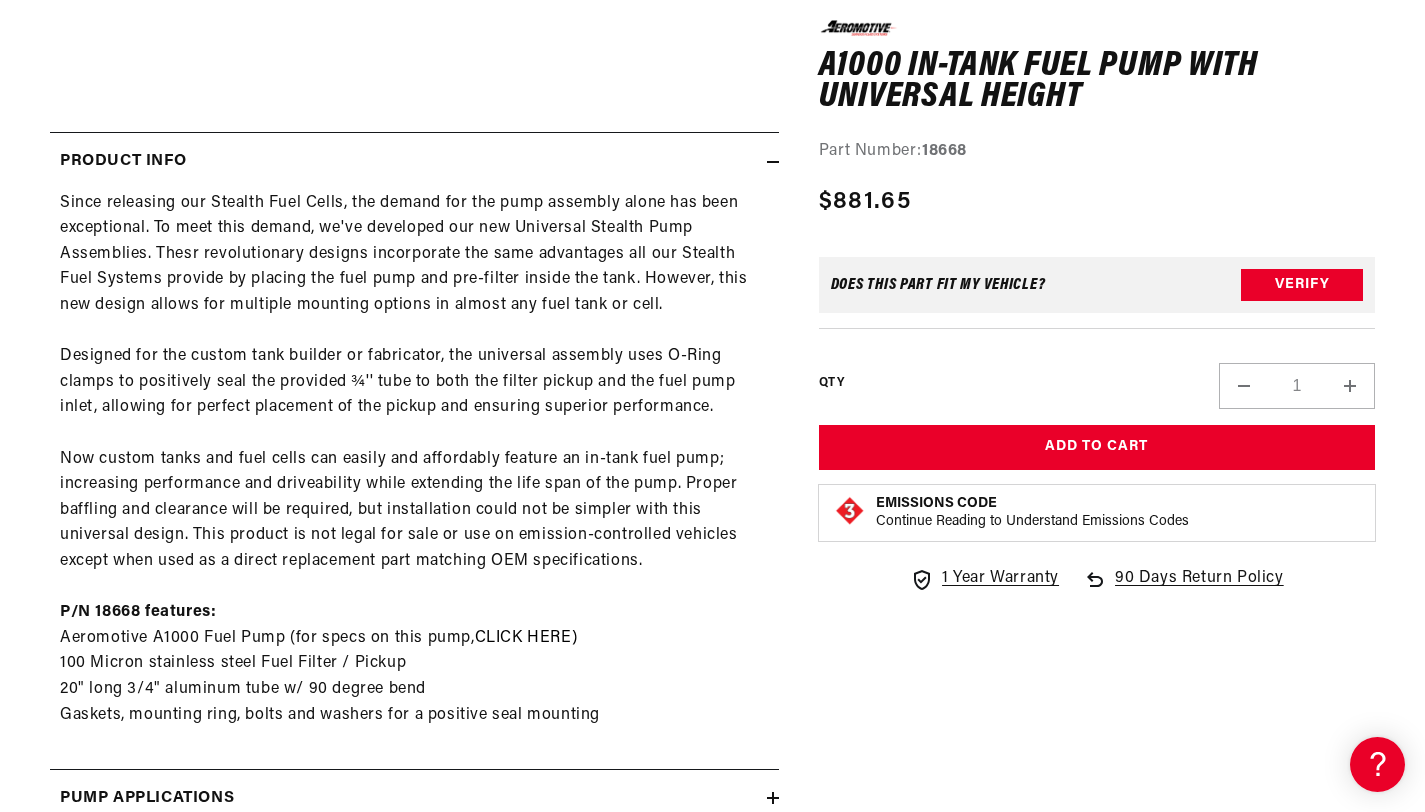 scroll, scrollTop: 859, scrollLeft: 0, axis: vertical 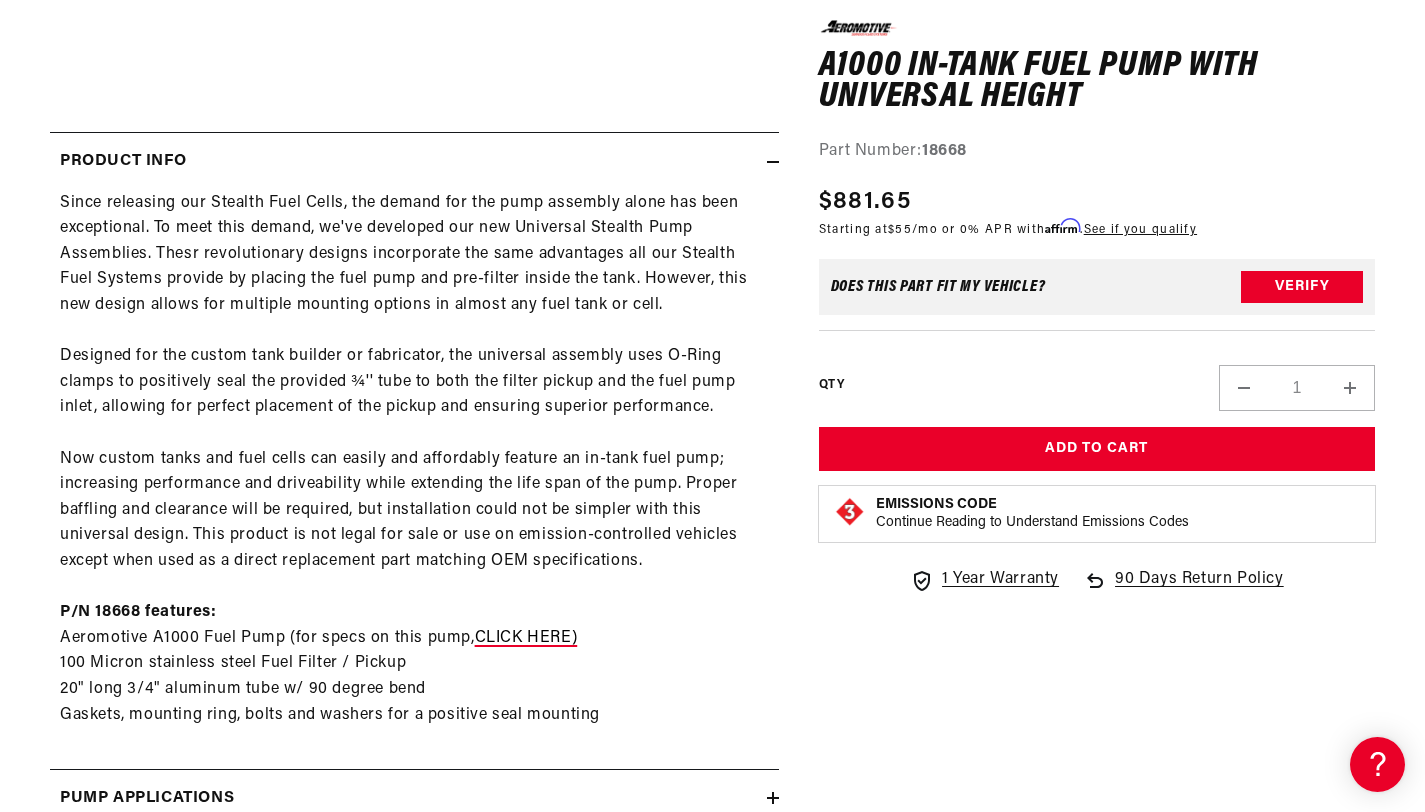 click on "CLICK HERE)" at bounding box center [526, 638] 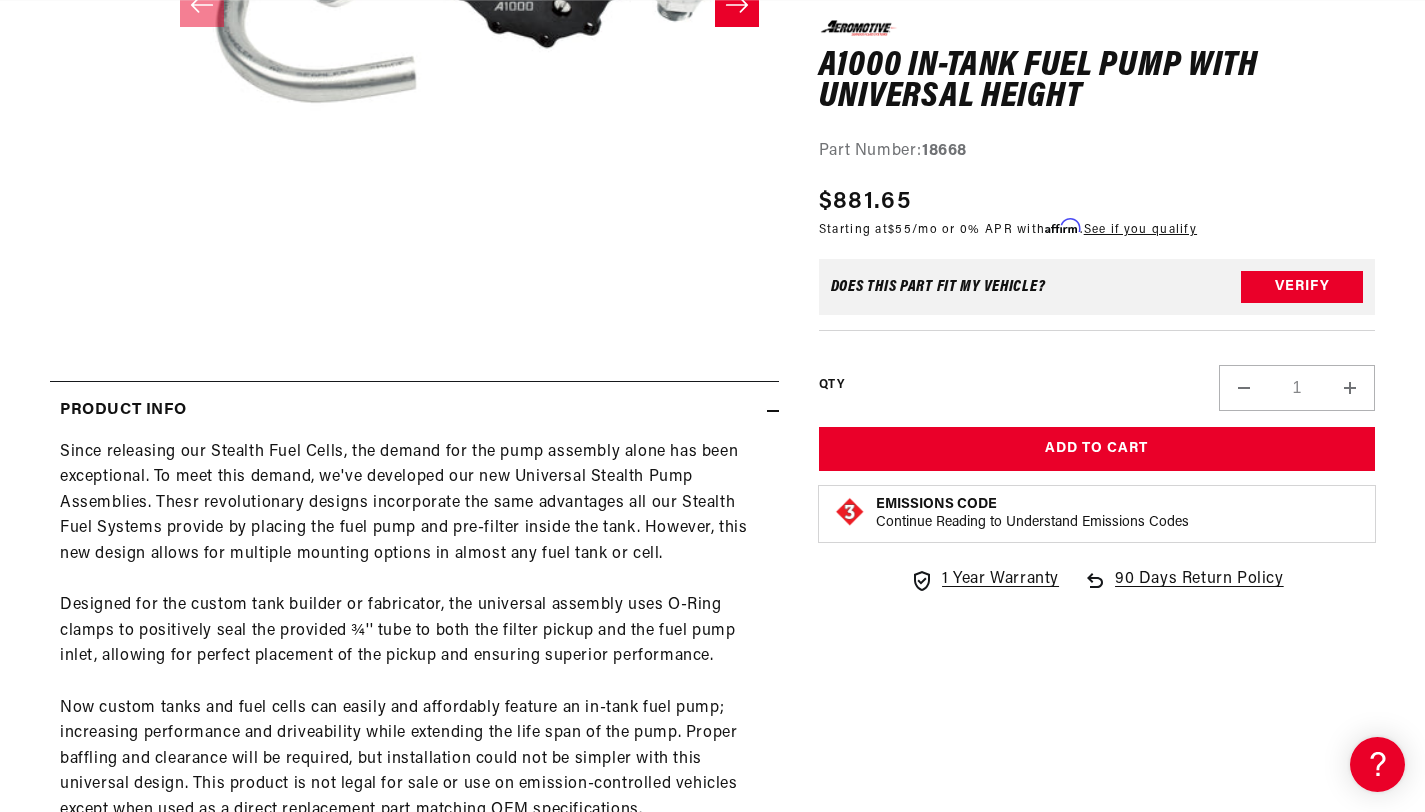 scroll, scrollTop: 602, scrollLeft: 0, axis: vertical 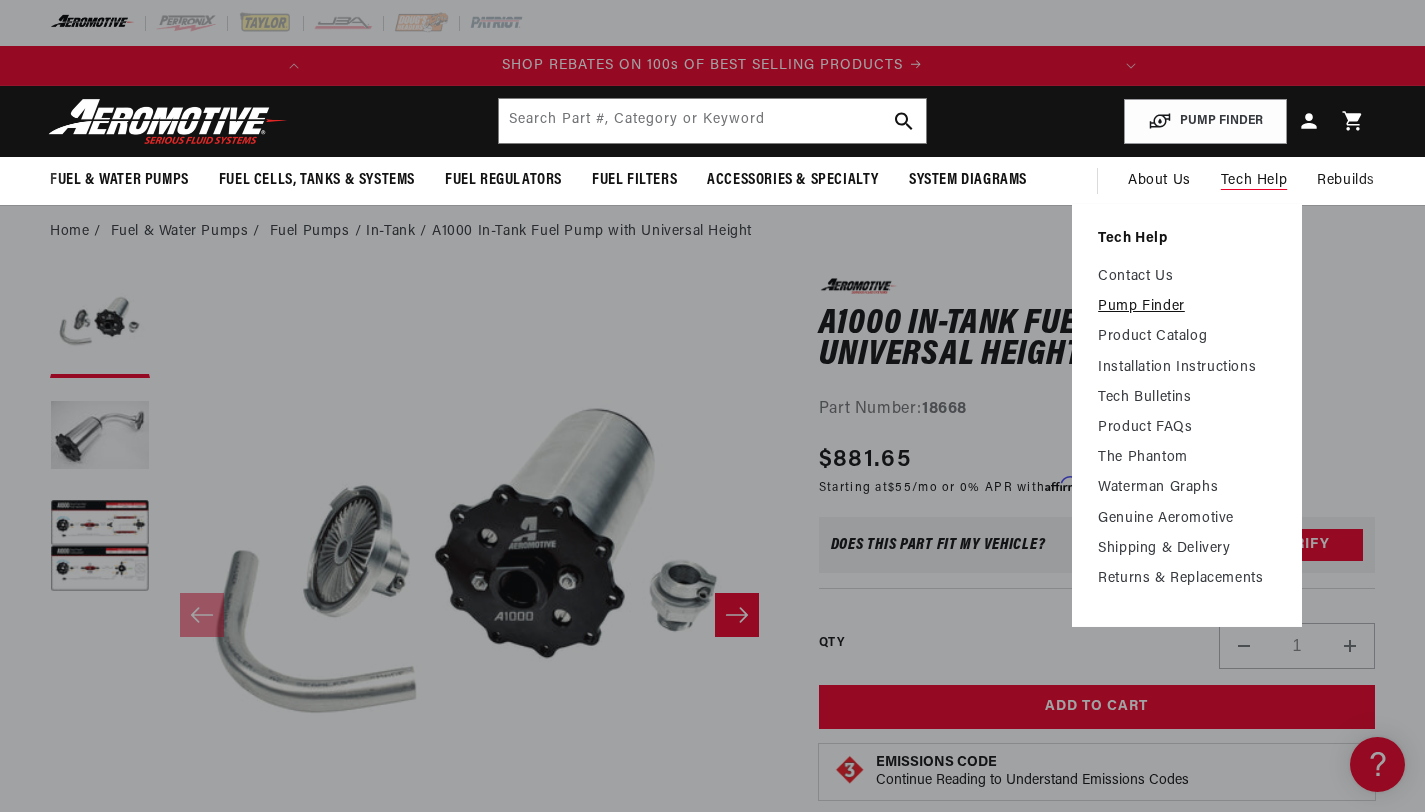 click on "Pump Finder" at bounding box center (1187, 307) 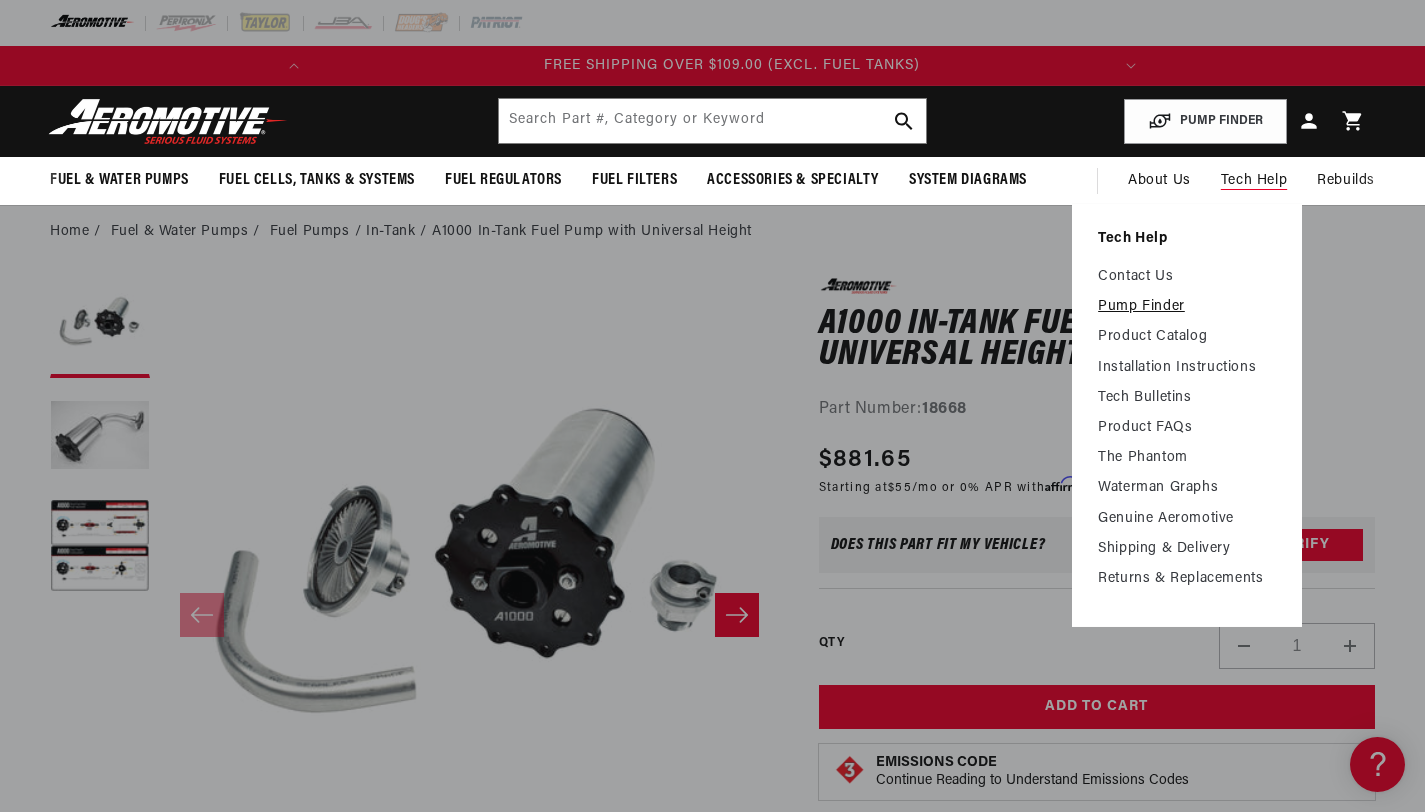 scroll, scrollTop: 0, scrollLeft: 791, axis: horizontal 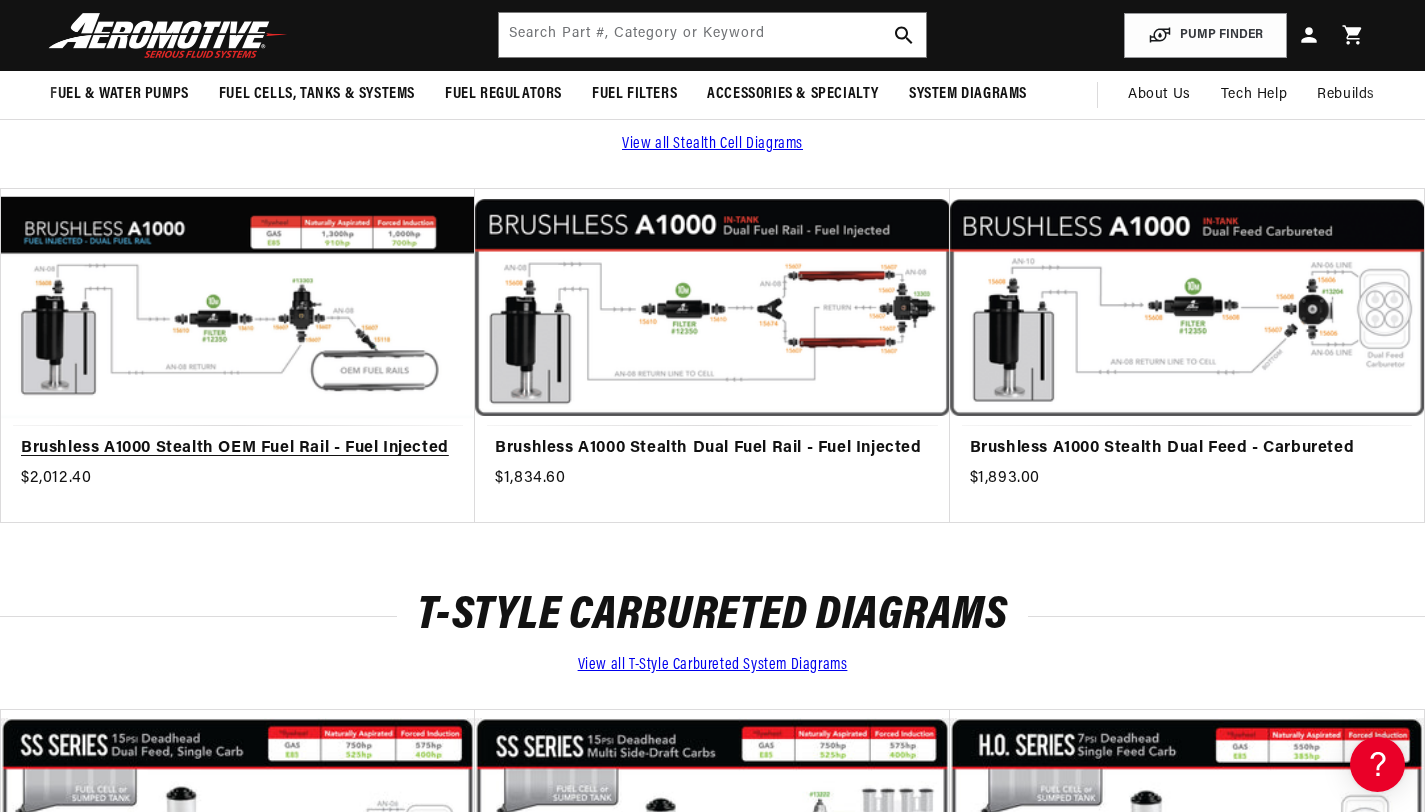 click on "Brushless A1000 Stealth OEM Fuel Rail - Fuel Injected" at bounding box center (238, 449) 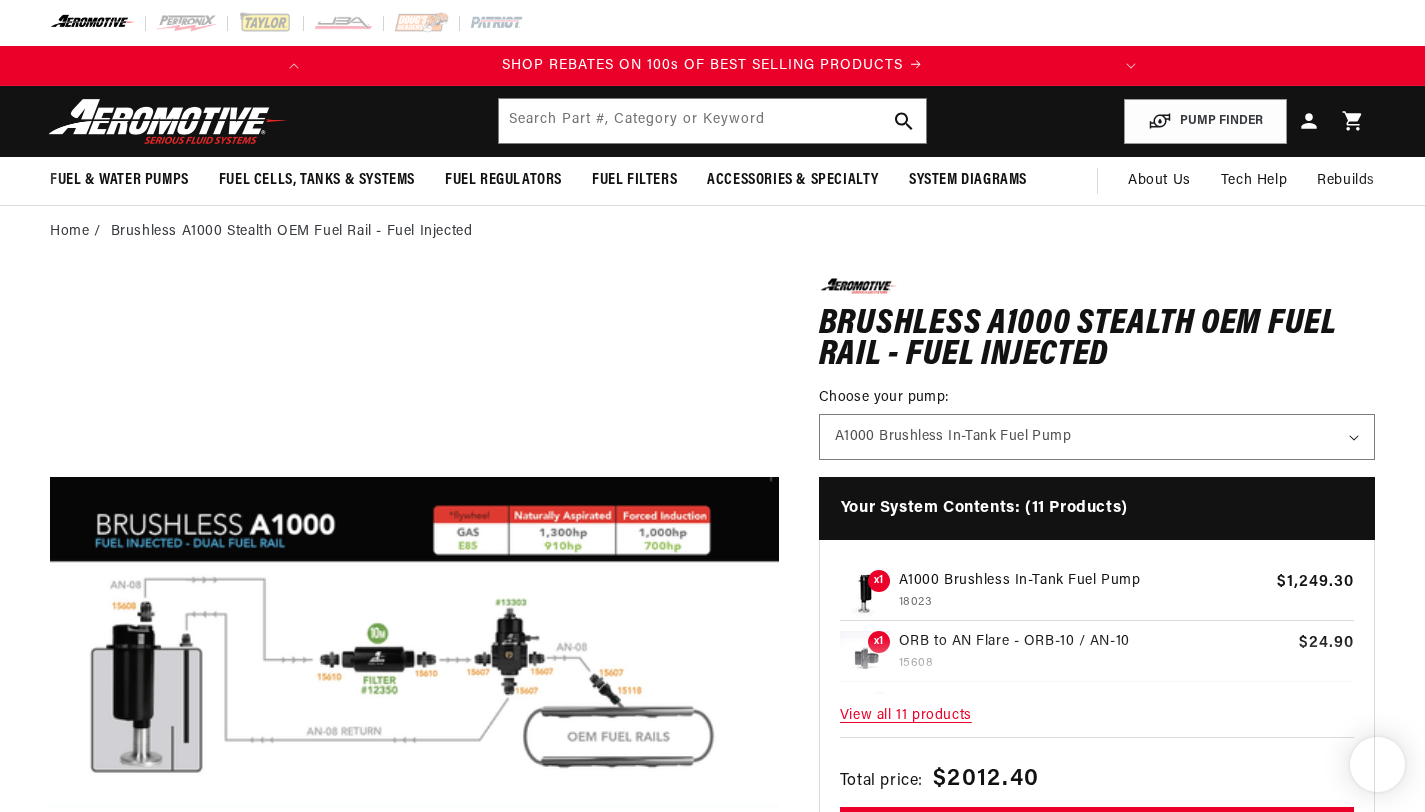 scroll, scrollTop: 0, scrollLeft: 0, axis: both 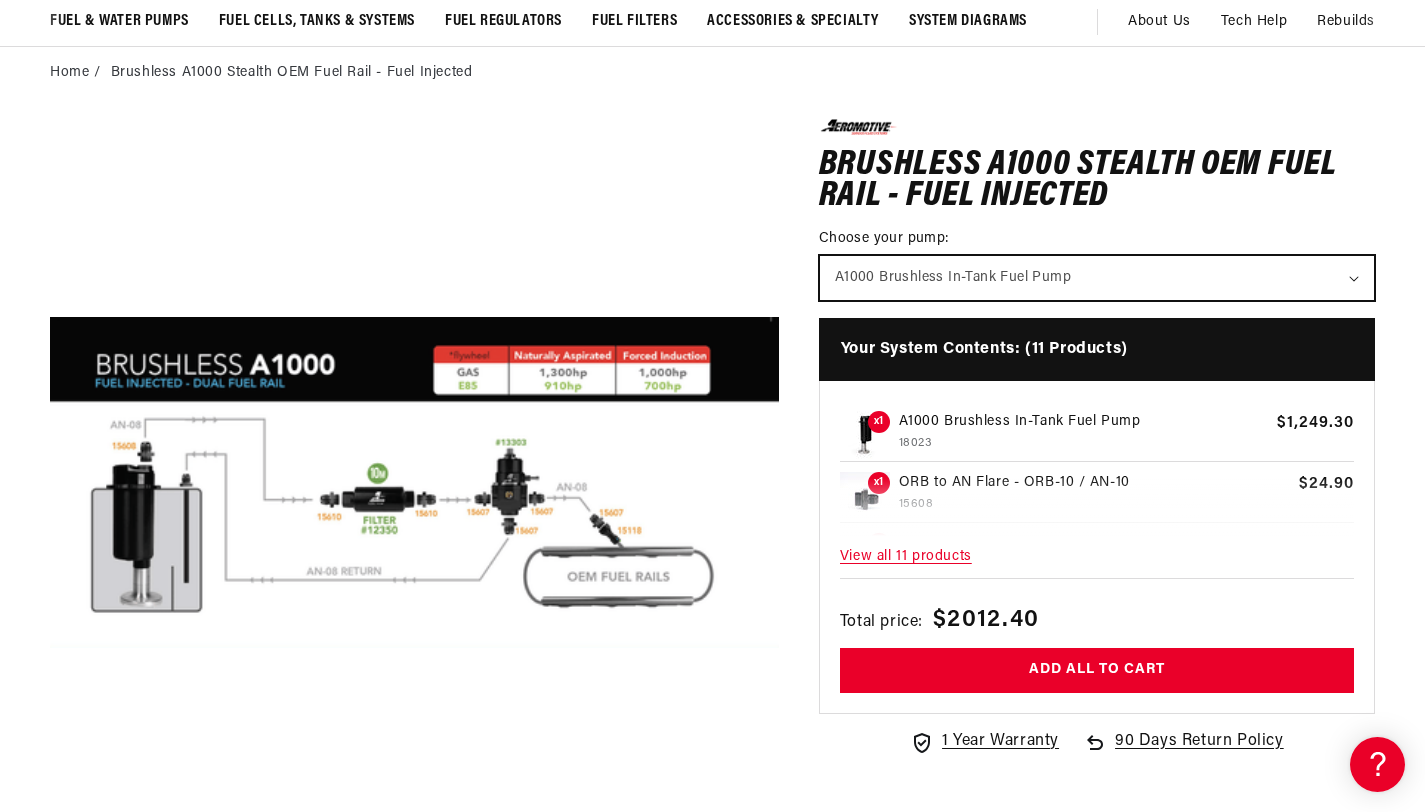 click on "A1000 Brushless In-Tank Fuel Pump" at bounding box center (1097, 278) 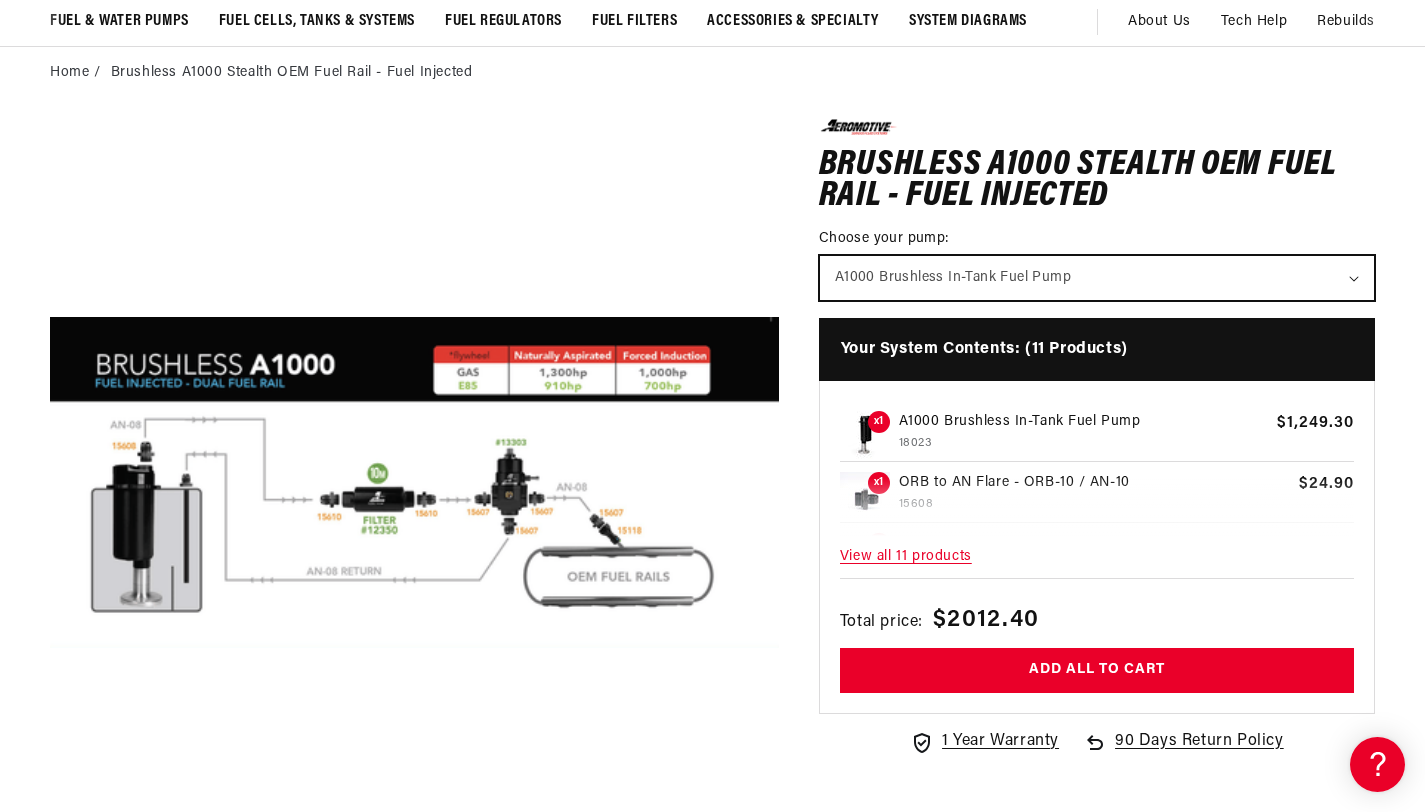 scroll, scrollTop: 0, scrollLeft: 791, axis: horizontal 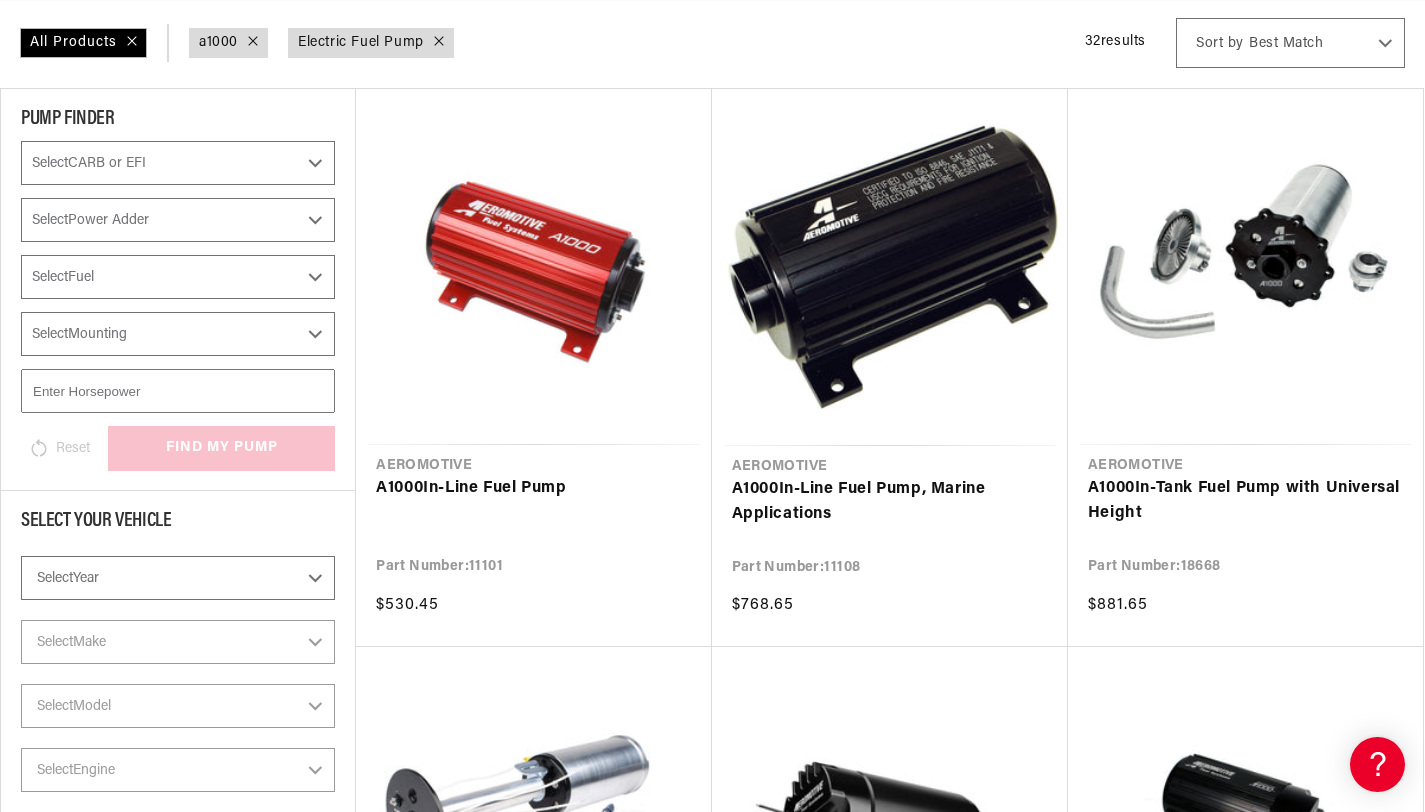 checkbox on "false" 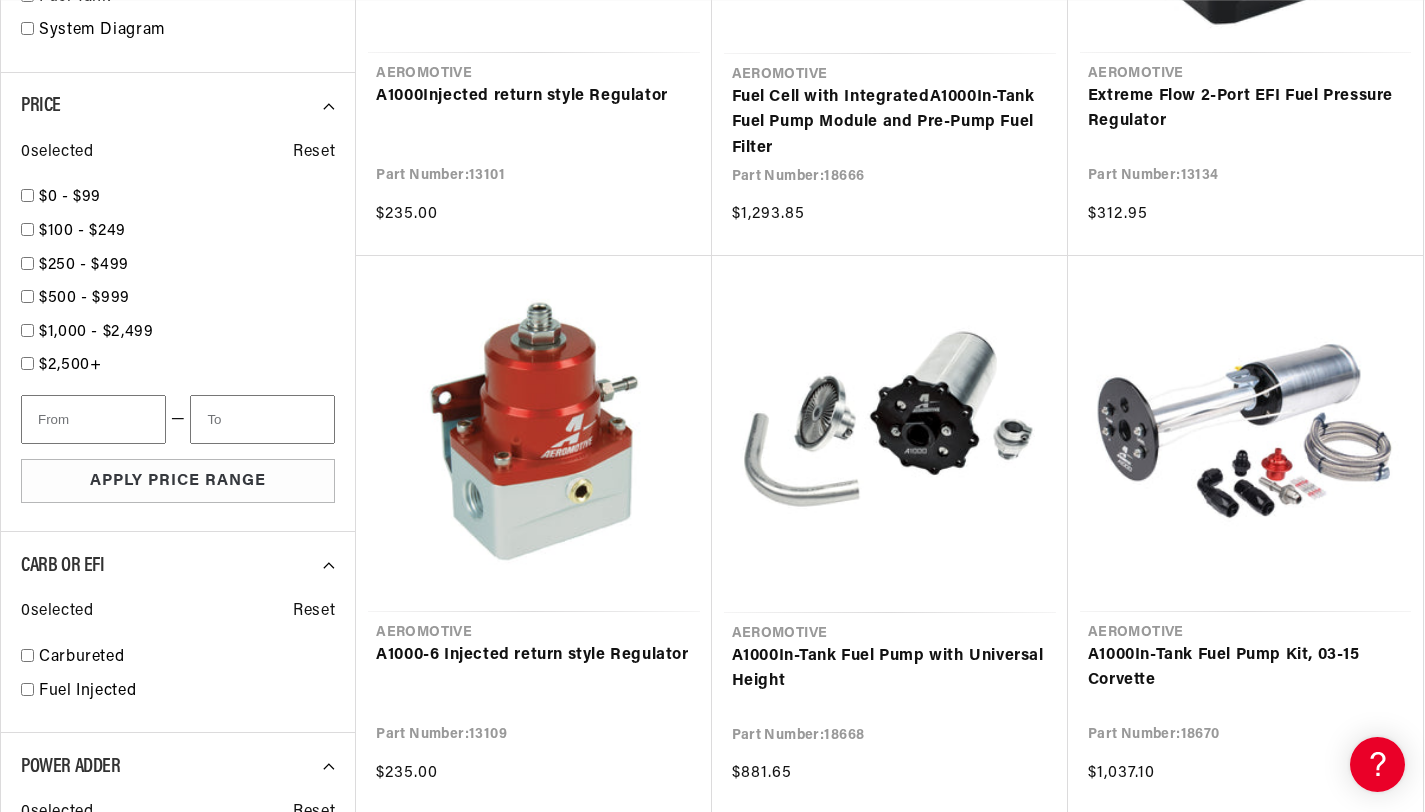 scroll, scrollTop: 1836, scrollLeft: 0, axis: vertical 